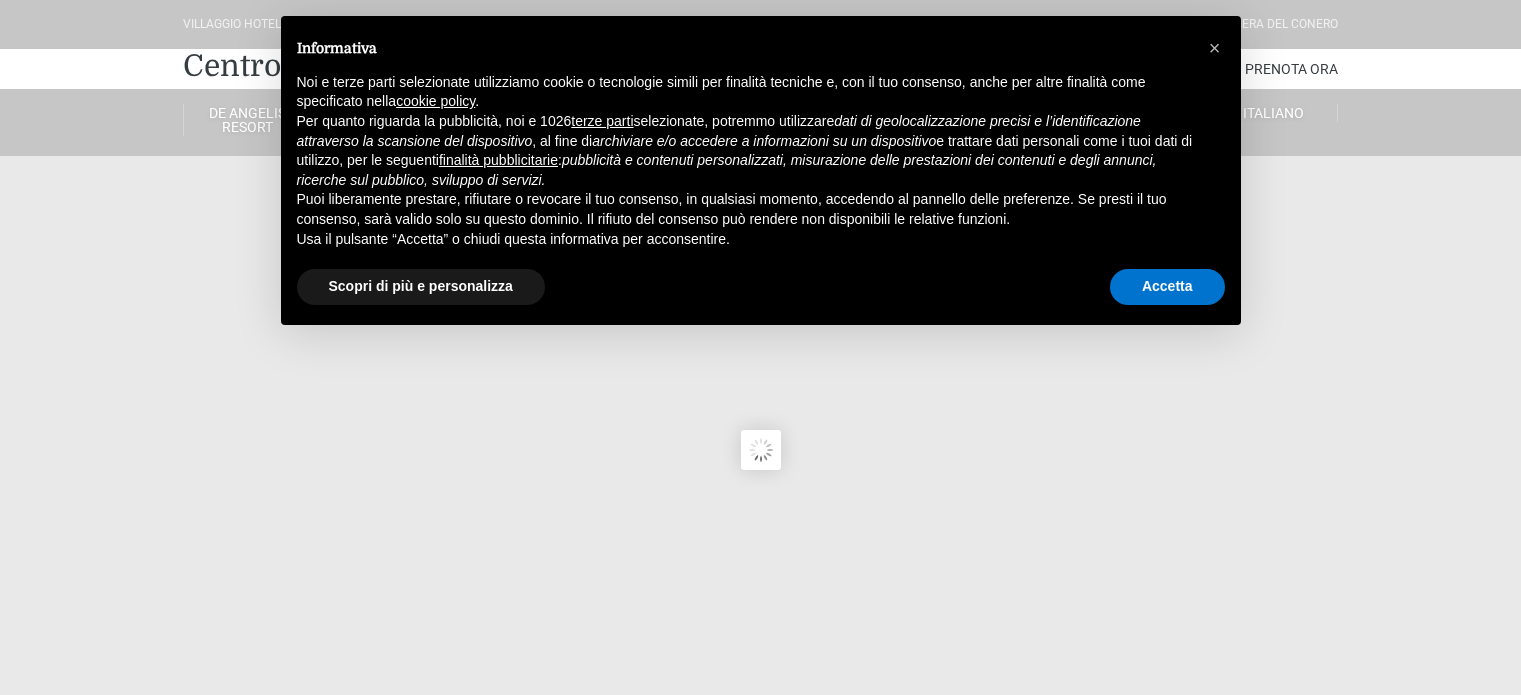 scroll, scrollTop: 0, scrollLeft: 0, axis: both 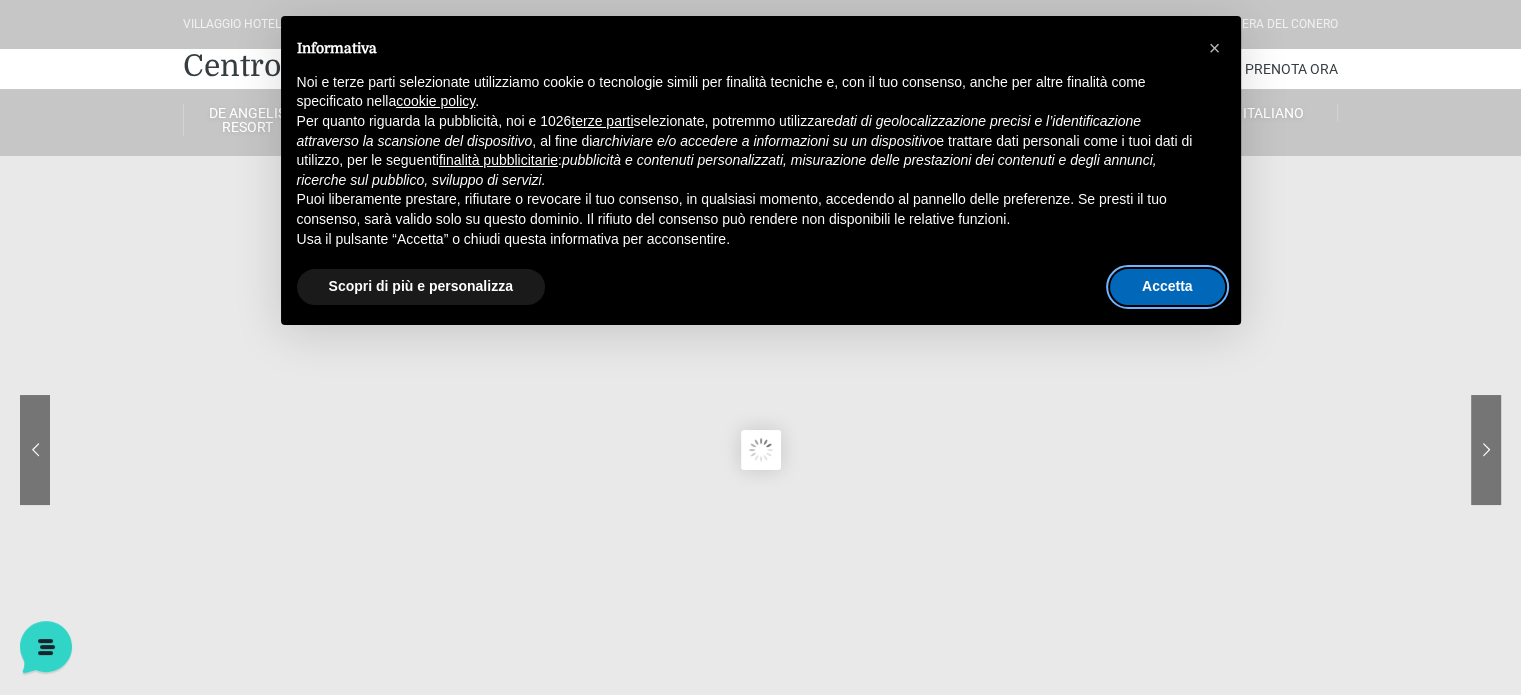 click on "Accetta" at bounding box center (1167, 287) 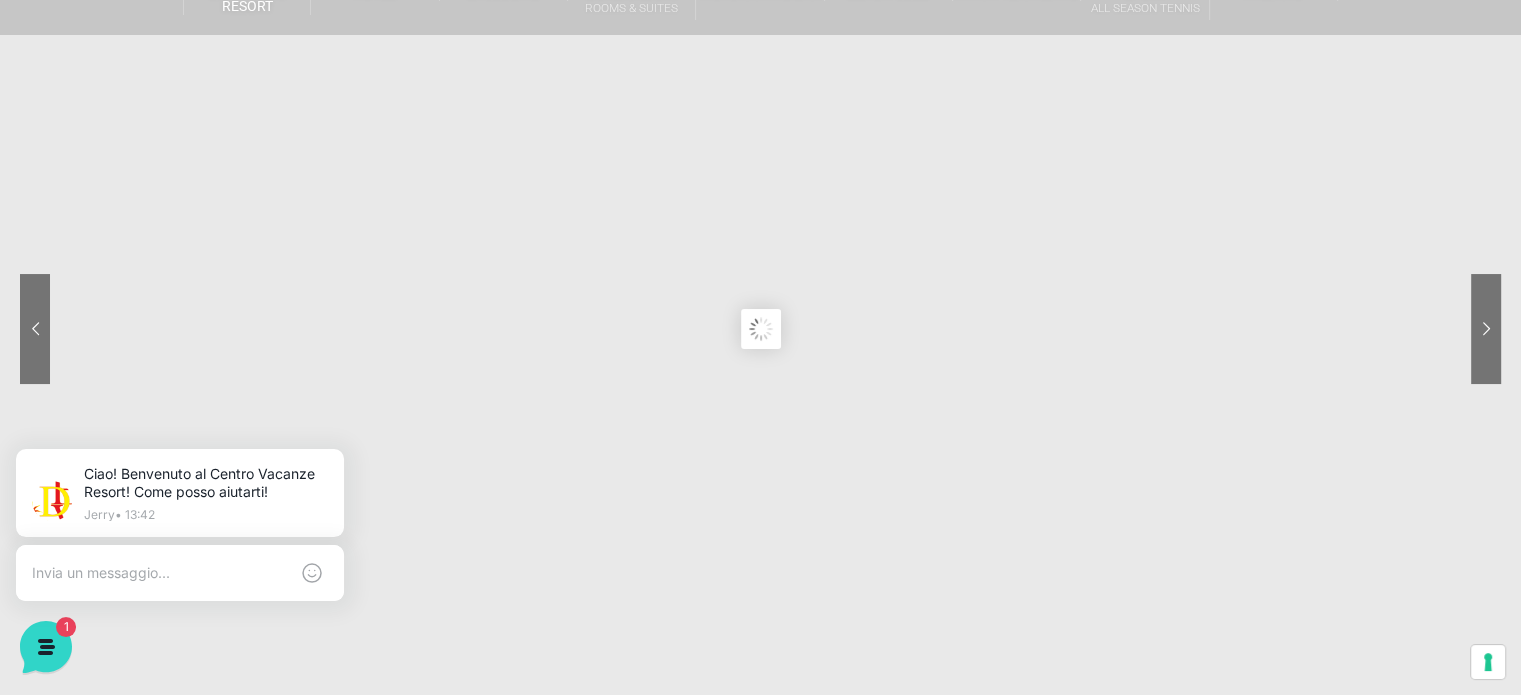 scroll, scrollTop: 100, scrollLeft: 0, axis: vertical 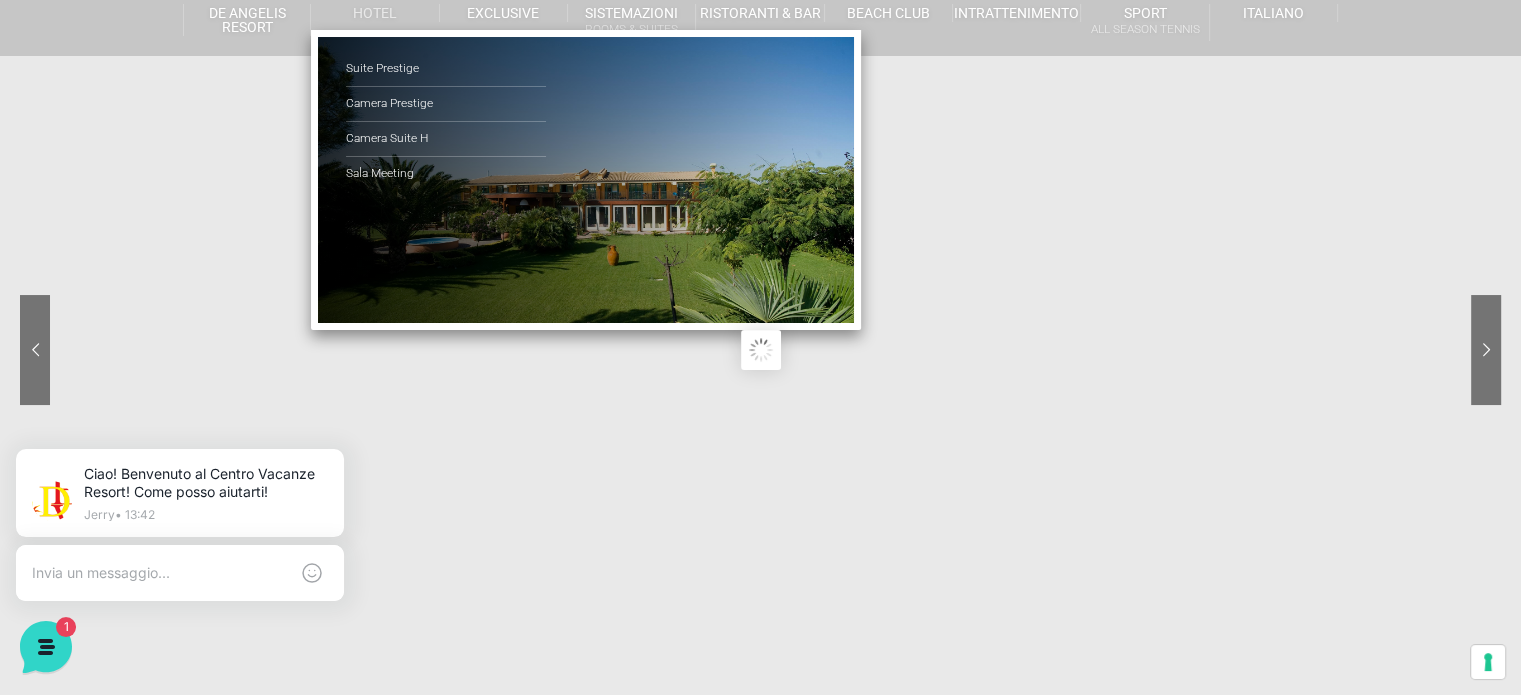click on "Hotel" at bounding box center [375, 13] 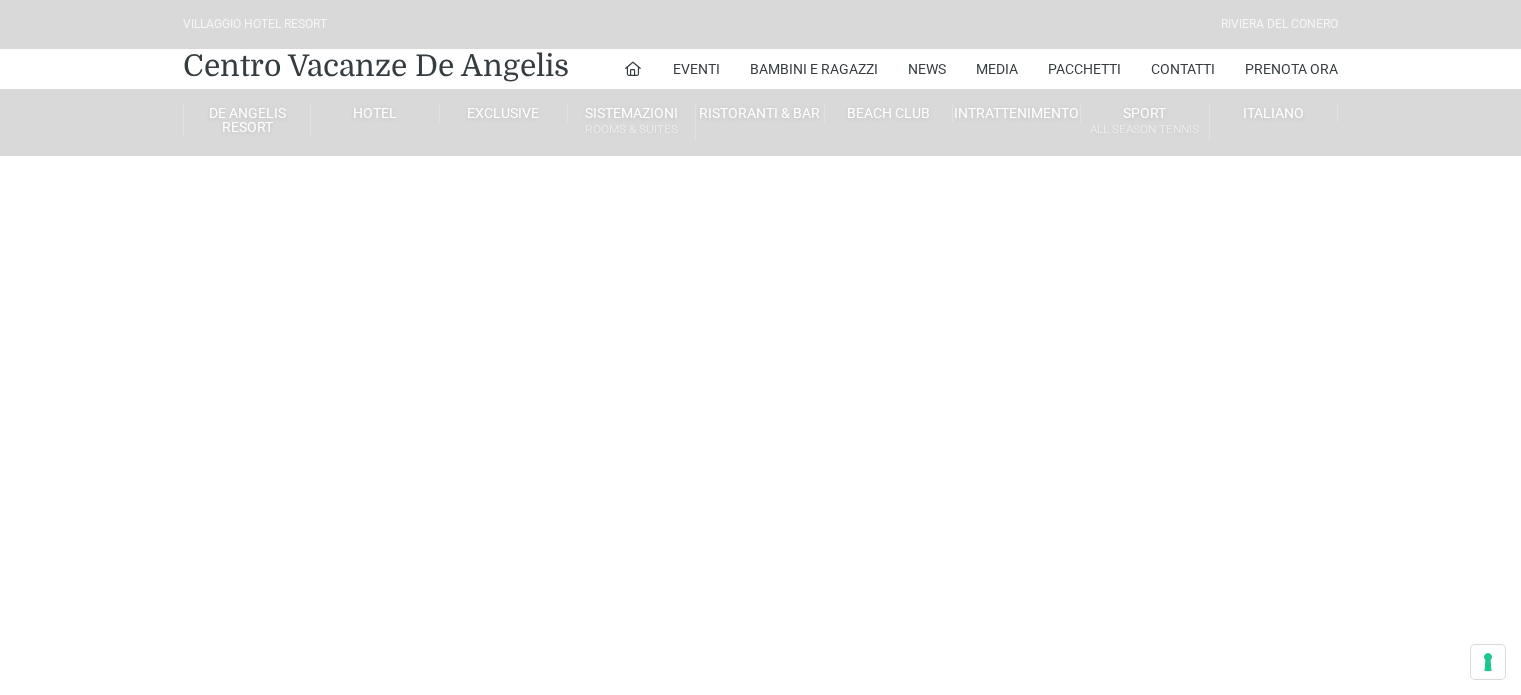 scroll, scrollTop: 0, scrollLeft: 0, axis: both 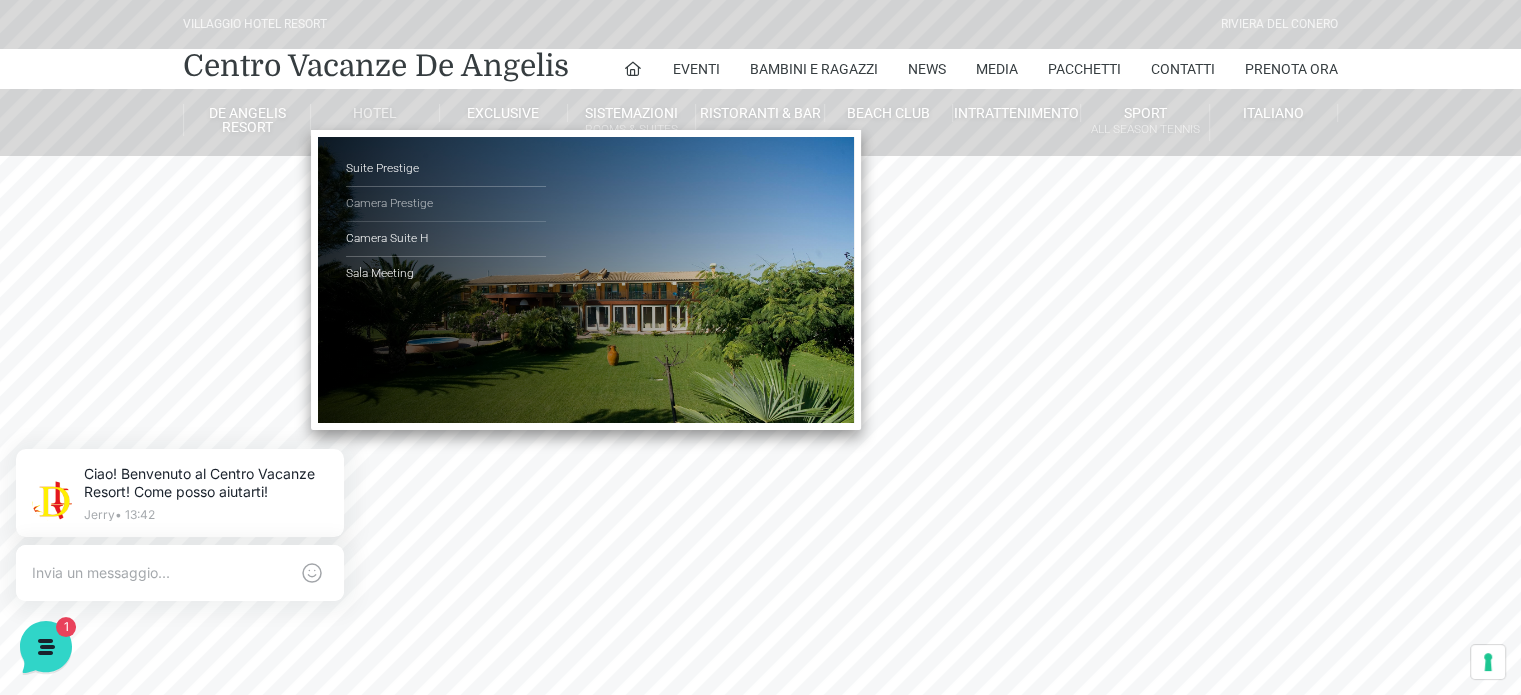 click on "Camera Prestige" at bounding box center (446, 204) 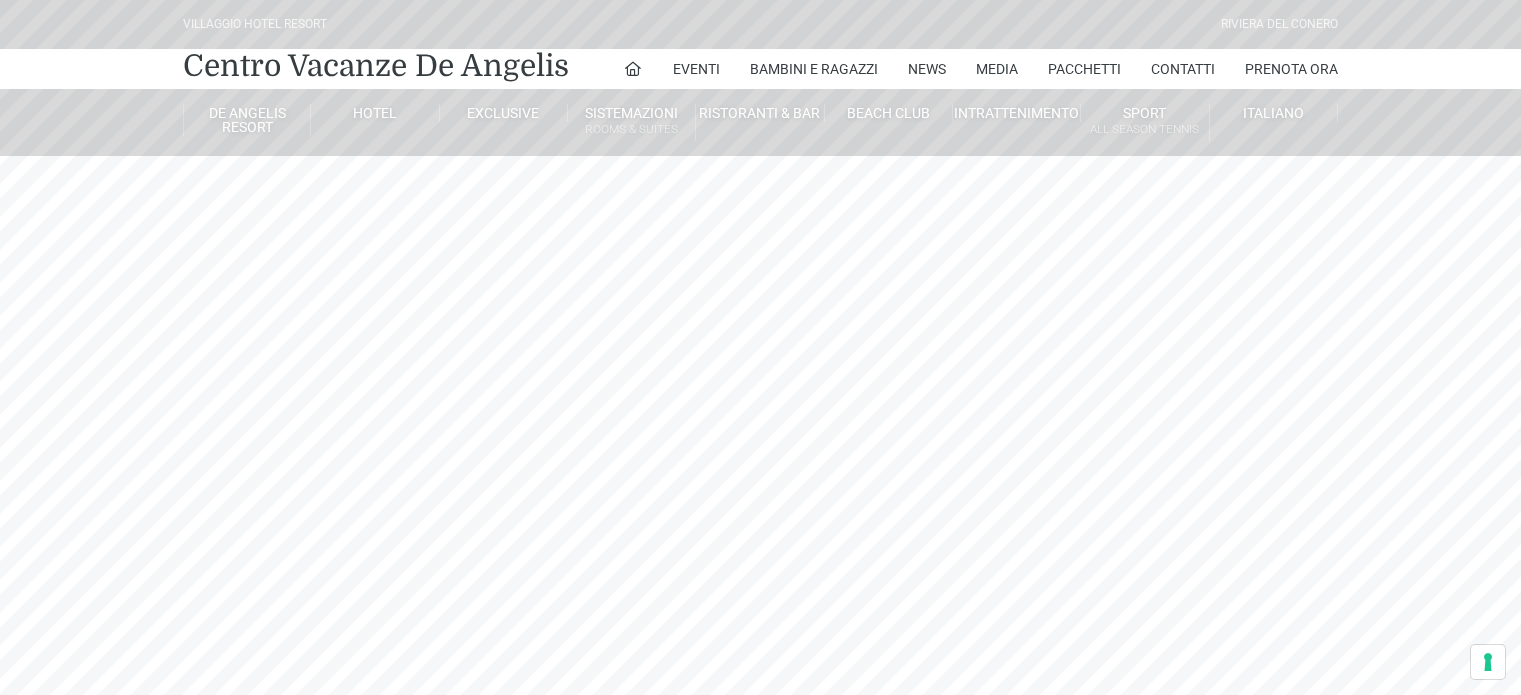 scroll, scrollTop: 0, scrollLeft: 0, axis: both 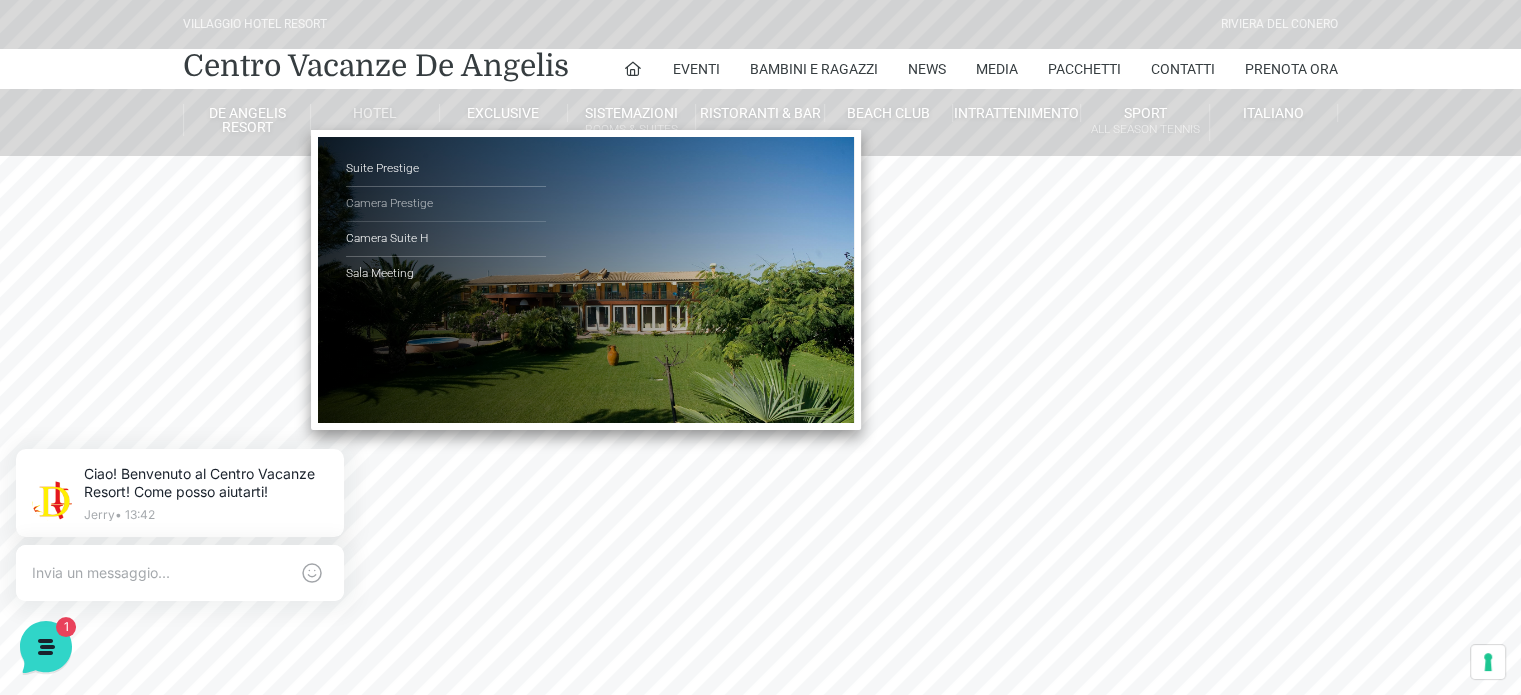 click on "Camera Prestige" at bounding box center (446, 204) 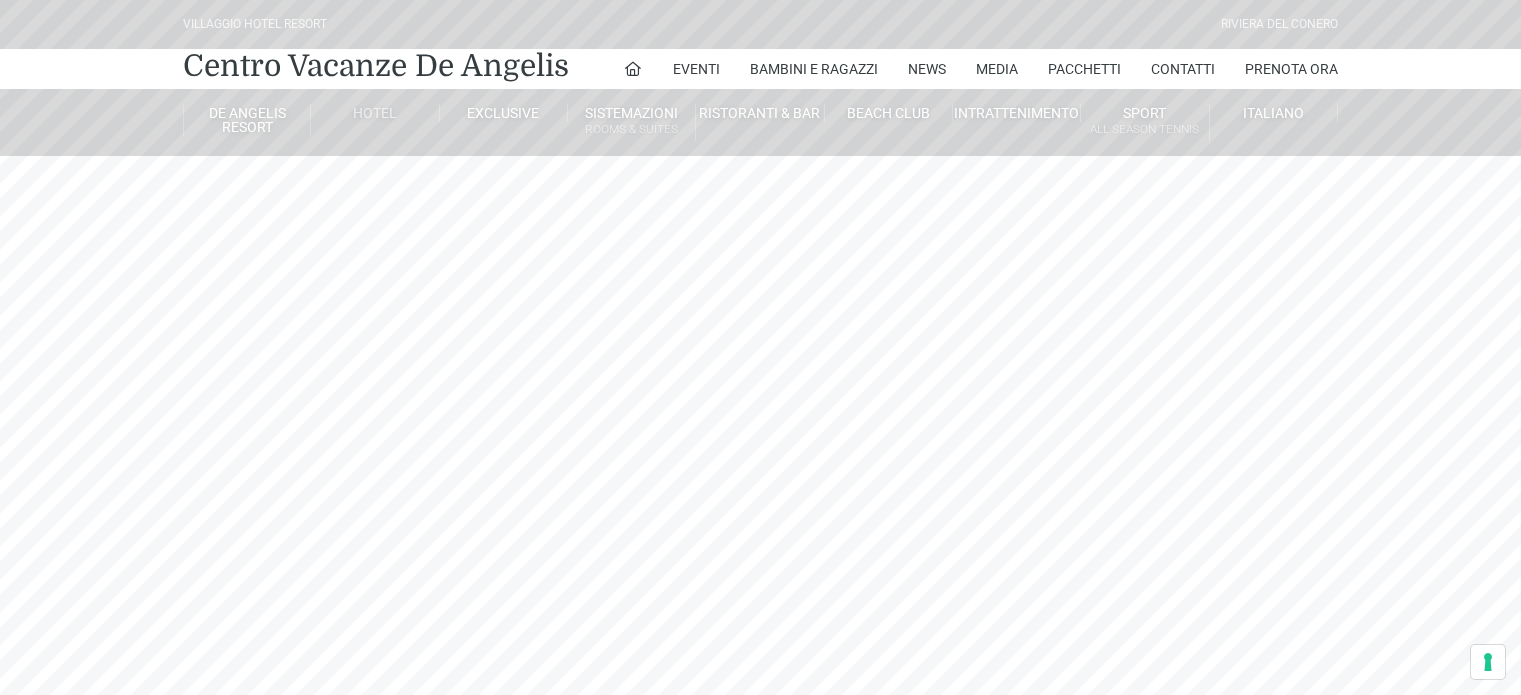 scroll, scrollTop: 0, scrollLeft: 0, axis: both 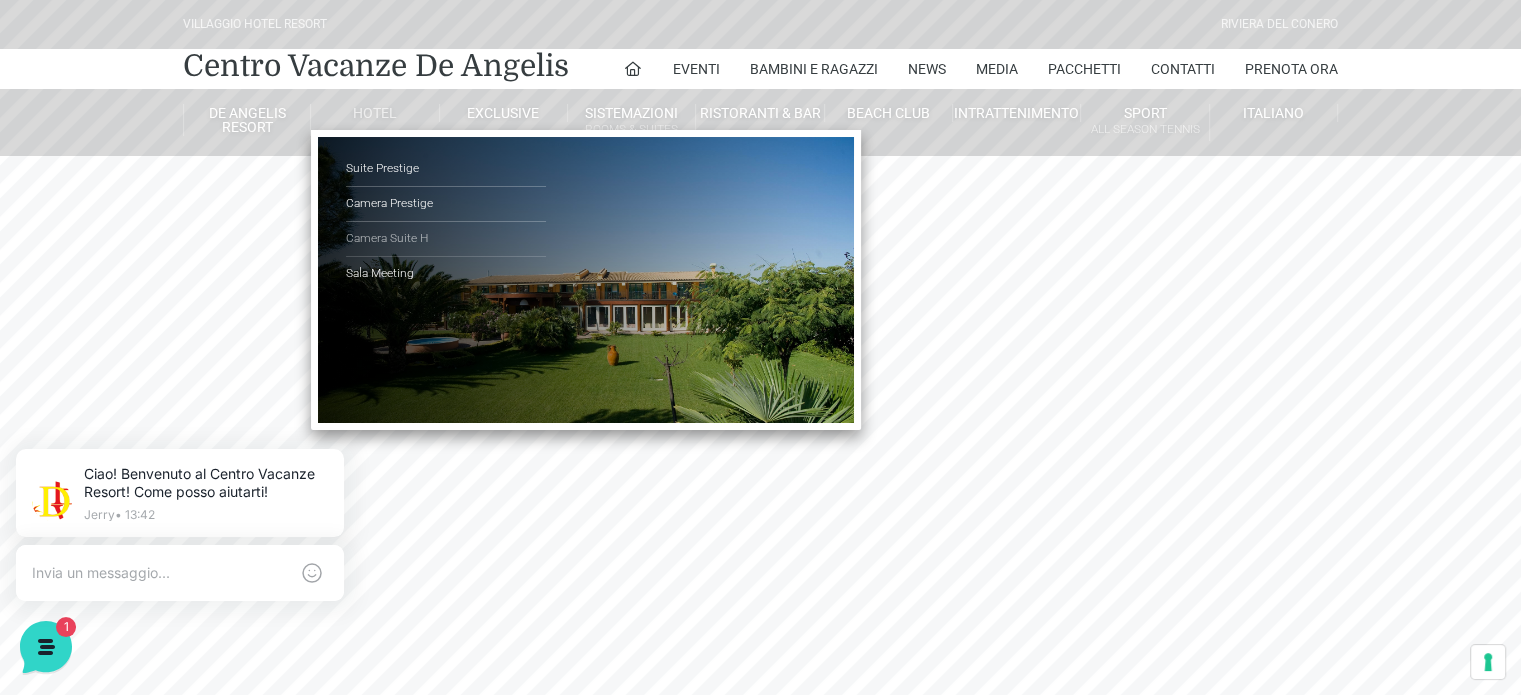 click on "Camera Suite H" at bounding box center [446, 239] 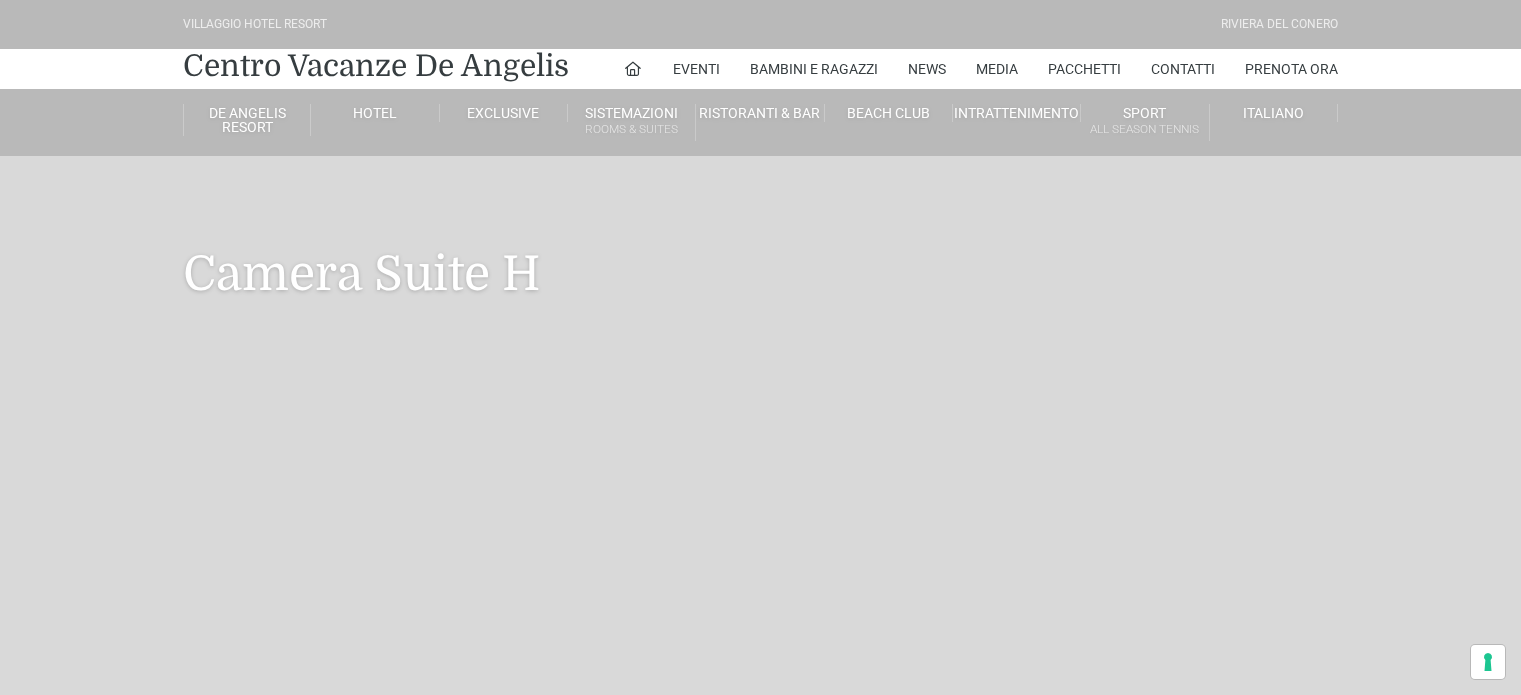 scroll, scrollTop: 0, scrollLeft: 0, axis: both 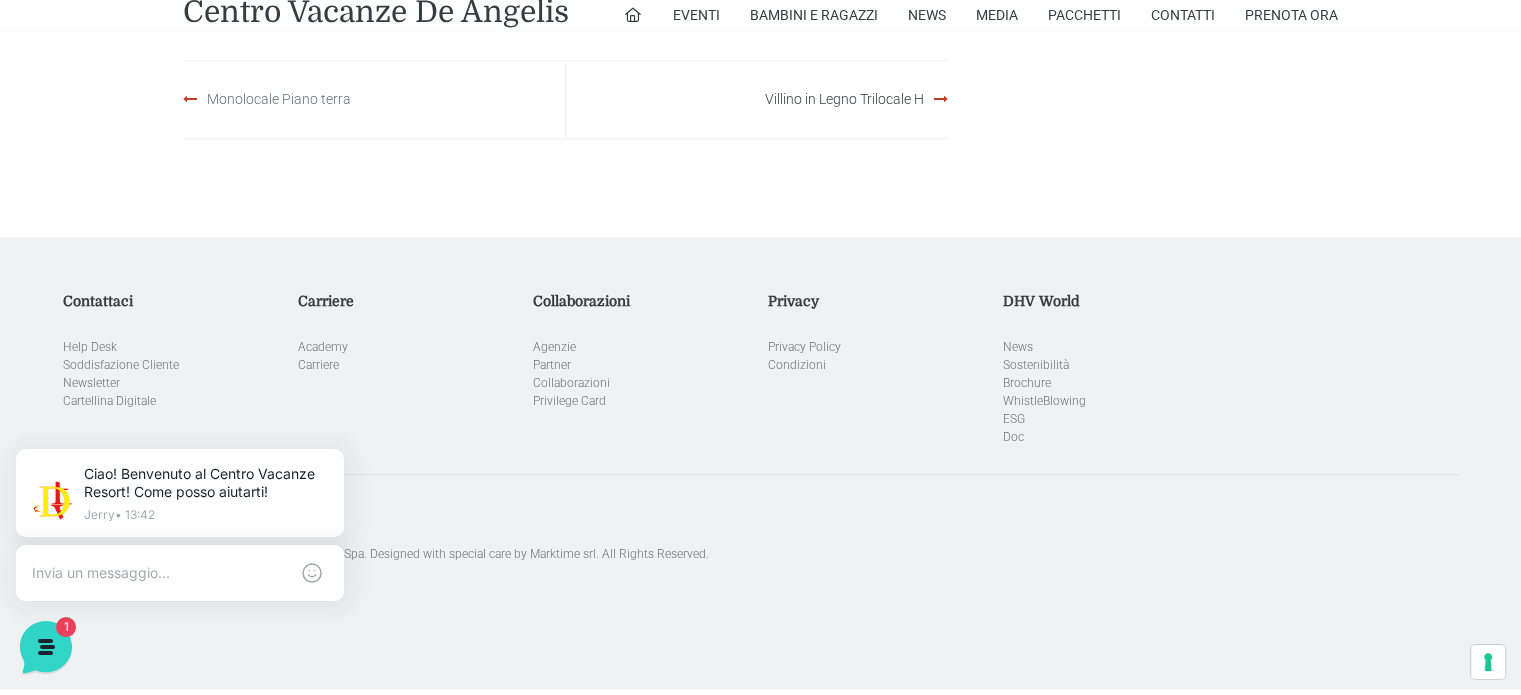 click on "Monolocale Piano terra" at bounding box center (279, 99) 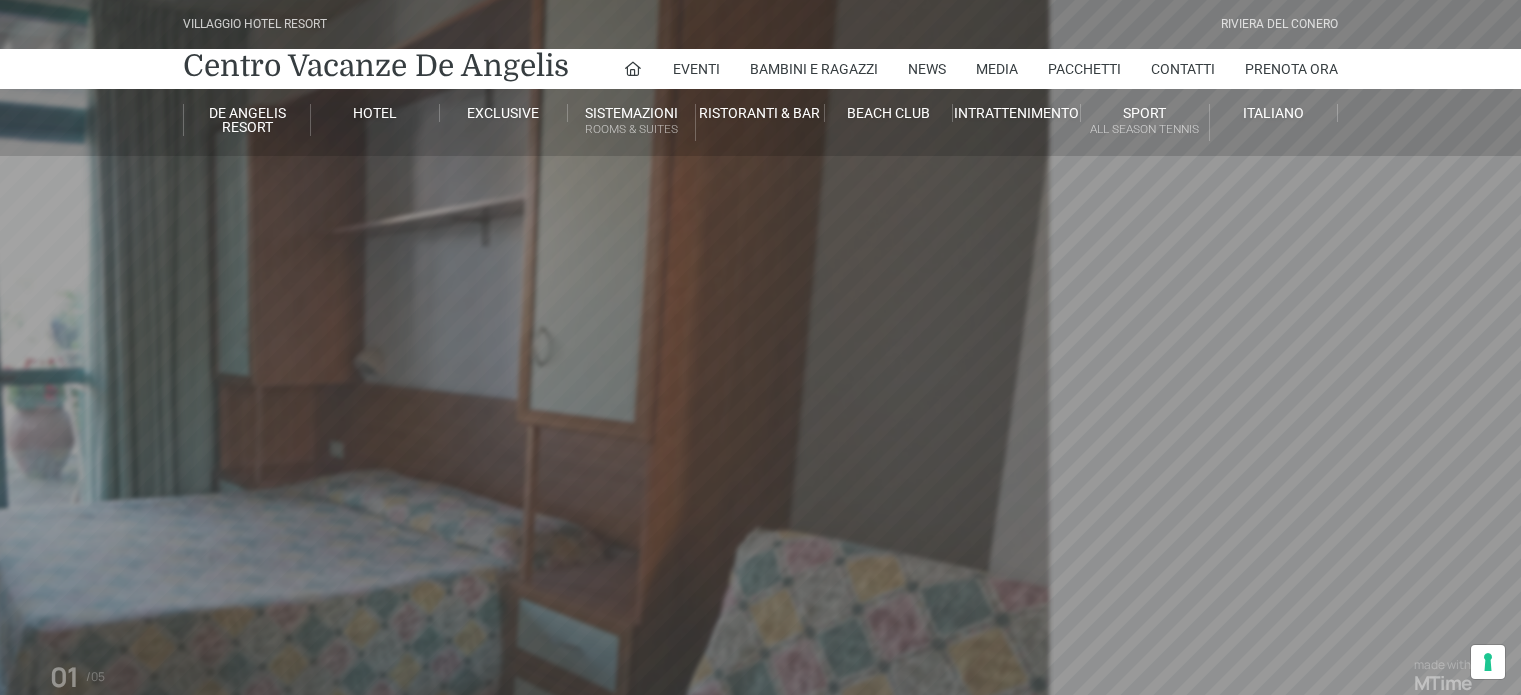 scroll, scrollTop: 0, scrollLeft: 0, axis: both 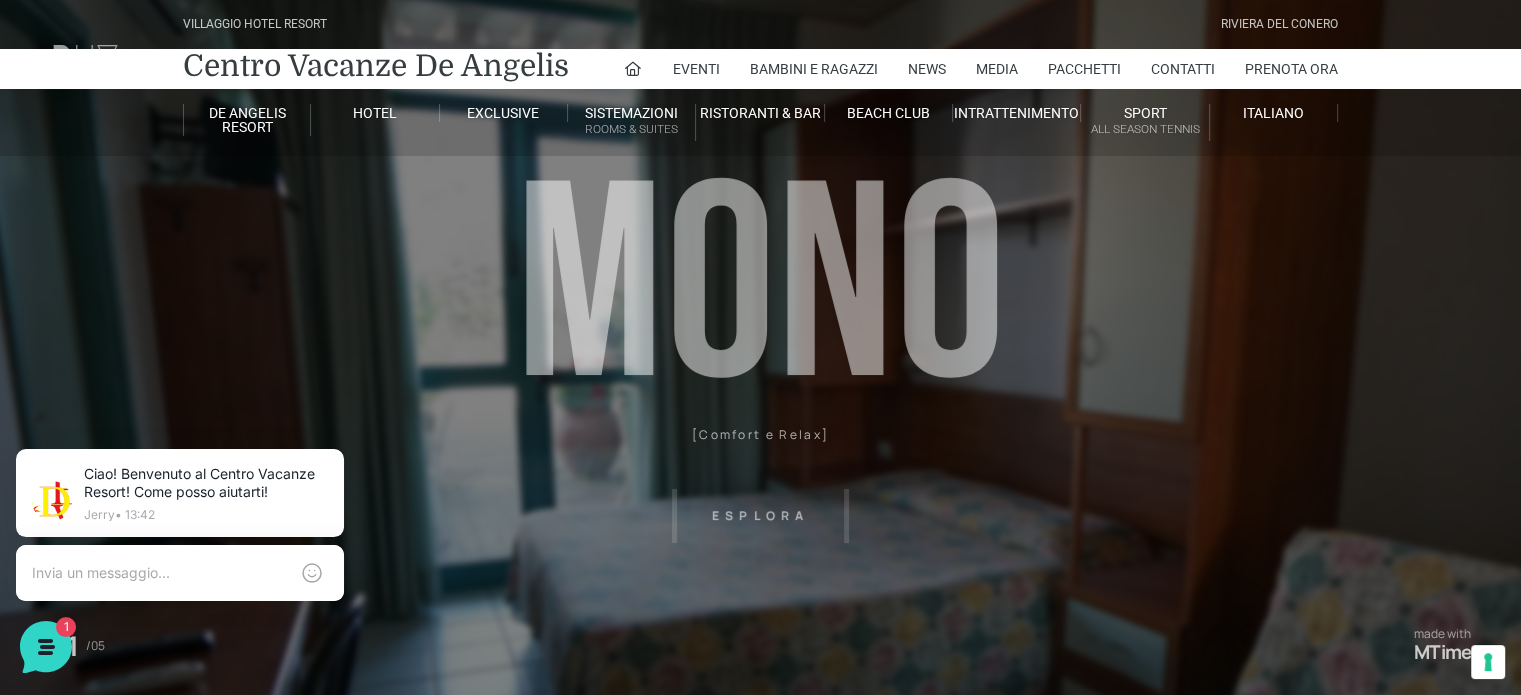 click on "Villaggio Hotel Resort
Riviera Del Conero
Centro Vacanze De Angelis
Eventi
Miss Italia
Cerimonie
Team building
Bambini e Ragazzi
Holly Beach Club
Holly Teeny Club
Holly Young Club
Piscine
Iscrizioni Holly Club
News
Media
Pacchetti
Contatti
Prenota Ora
De Angelis Resort
Parco Piscine
Oasi Naturale
Cappellina
Sala Convegni
Le Marche
Store
Concierge
Colonnina Ricarica
Mappa del Villaggio
Hotel
Suite Prestige
Camera Prestige
Camera Suite H
Sala Meeting
Exclusive
Villa Luxury
Dimora Padronale
Villa 601 Alpine
Villa Classic
Bilocale Garden Gold
Sistemazioni Rooms & Suites
Villa Trilocale Deluxe Numana
Villa Trilocale Deluxe Private Garden
Villa Bilocale Deluxe
Appartamento Trilocale Garden" at bounding box center (760, 450) 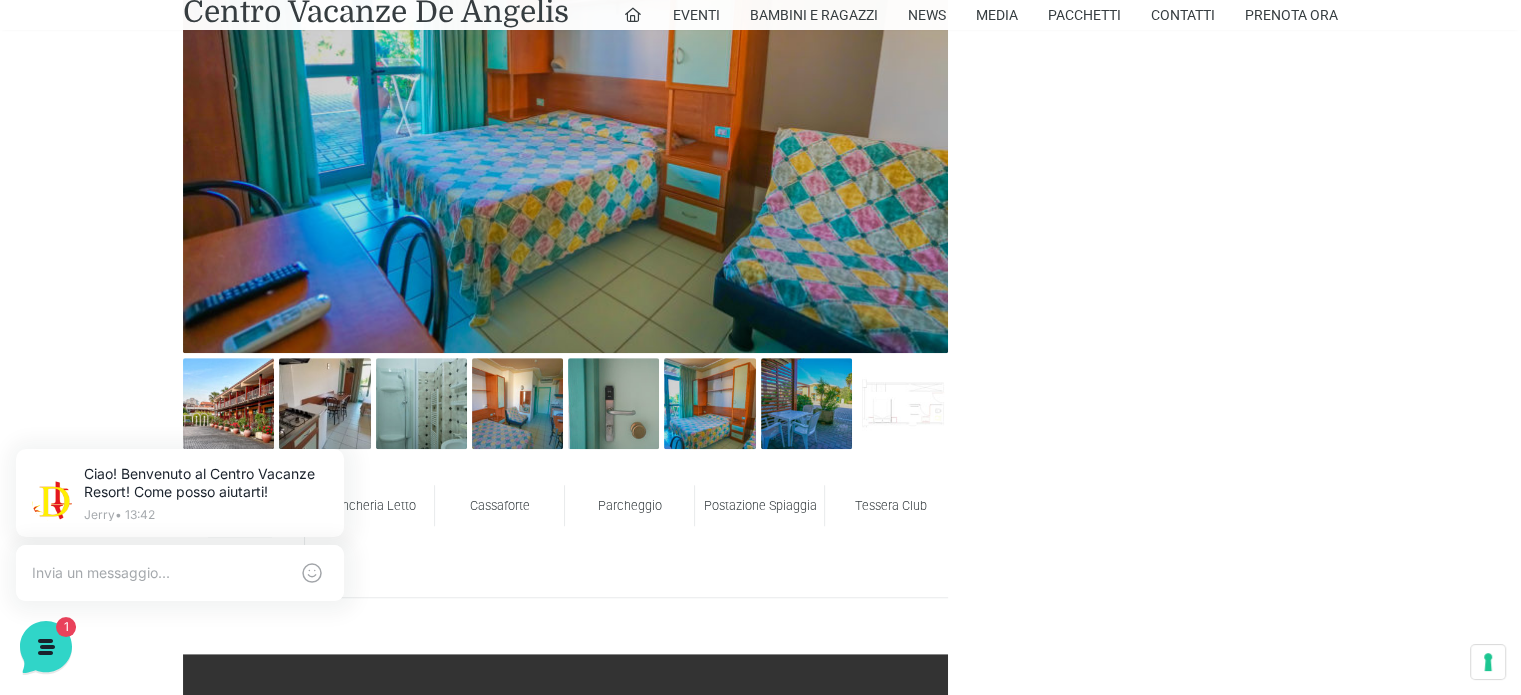 scroll, scrollTop: 1000, scrollLeft: 0, axis: vertical 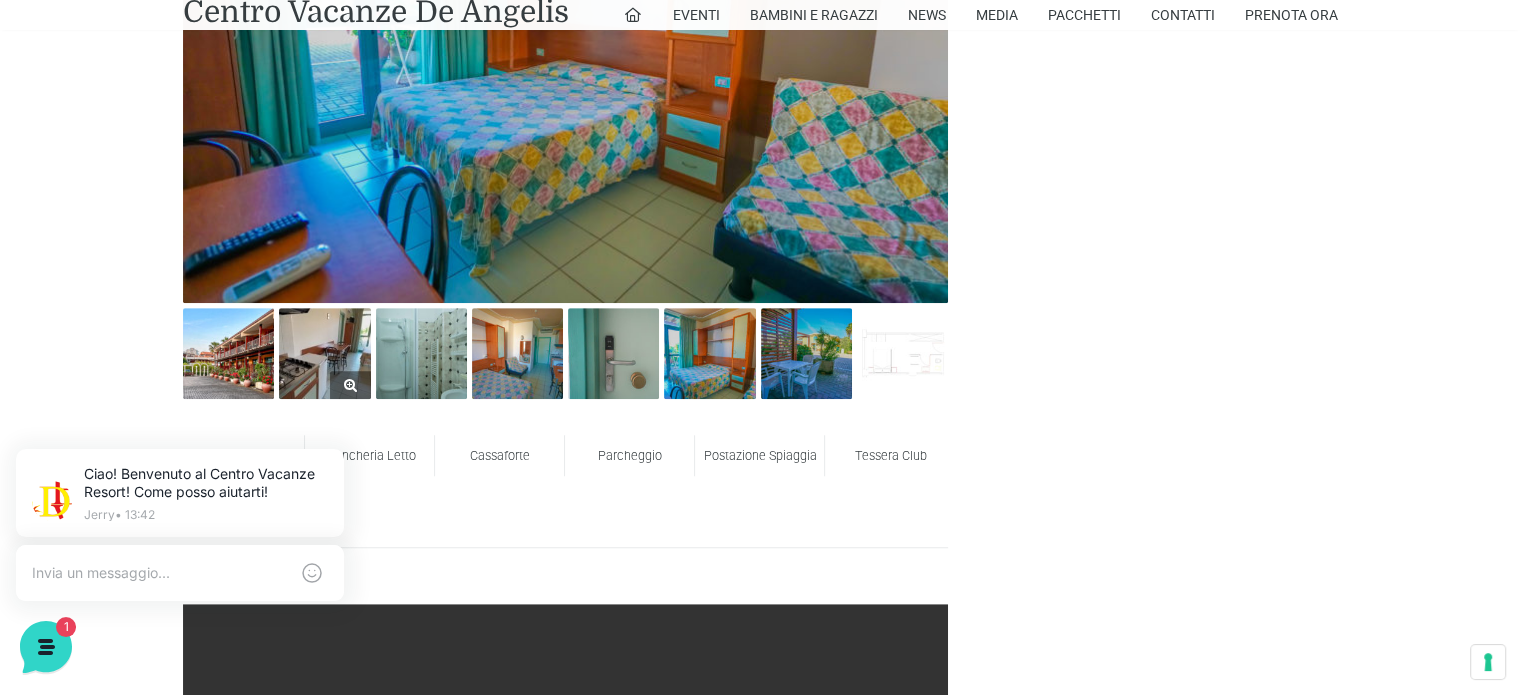 click at bounding box center (324, 353) 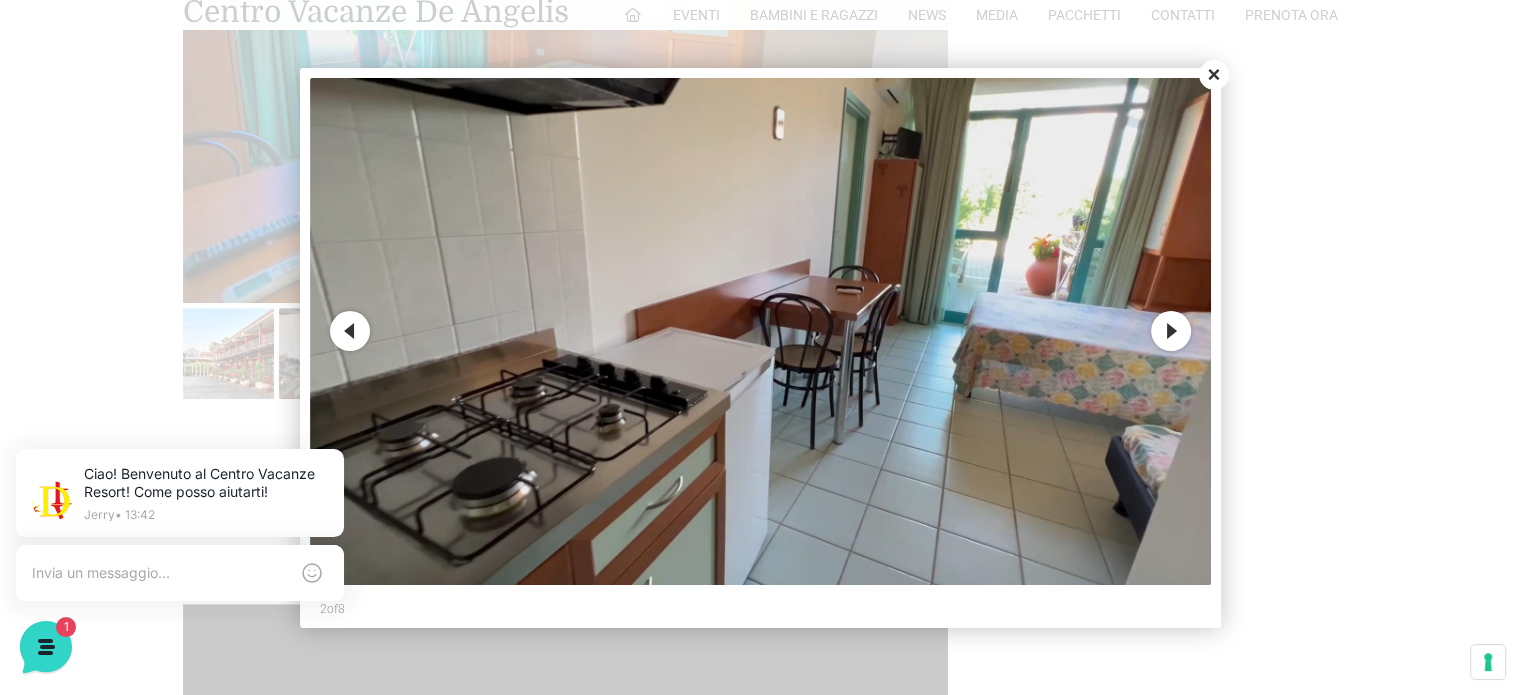 click on "Next" at bounding box center [1171, 331] 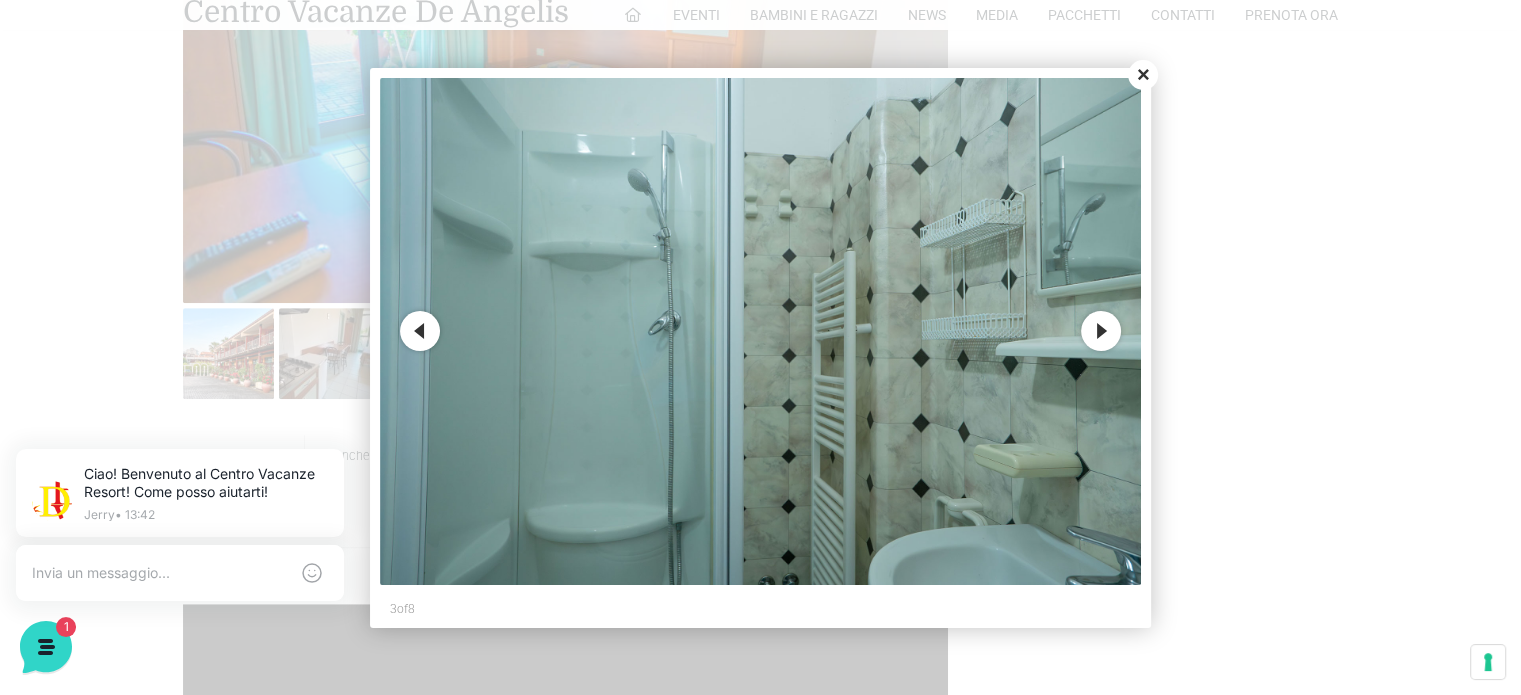 click on "Next" at bounding box center [1101, 331] 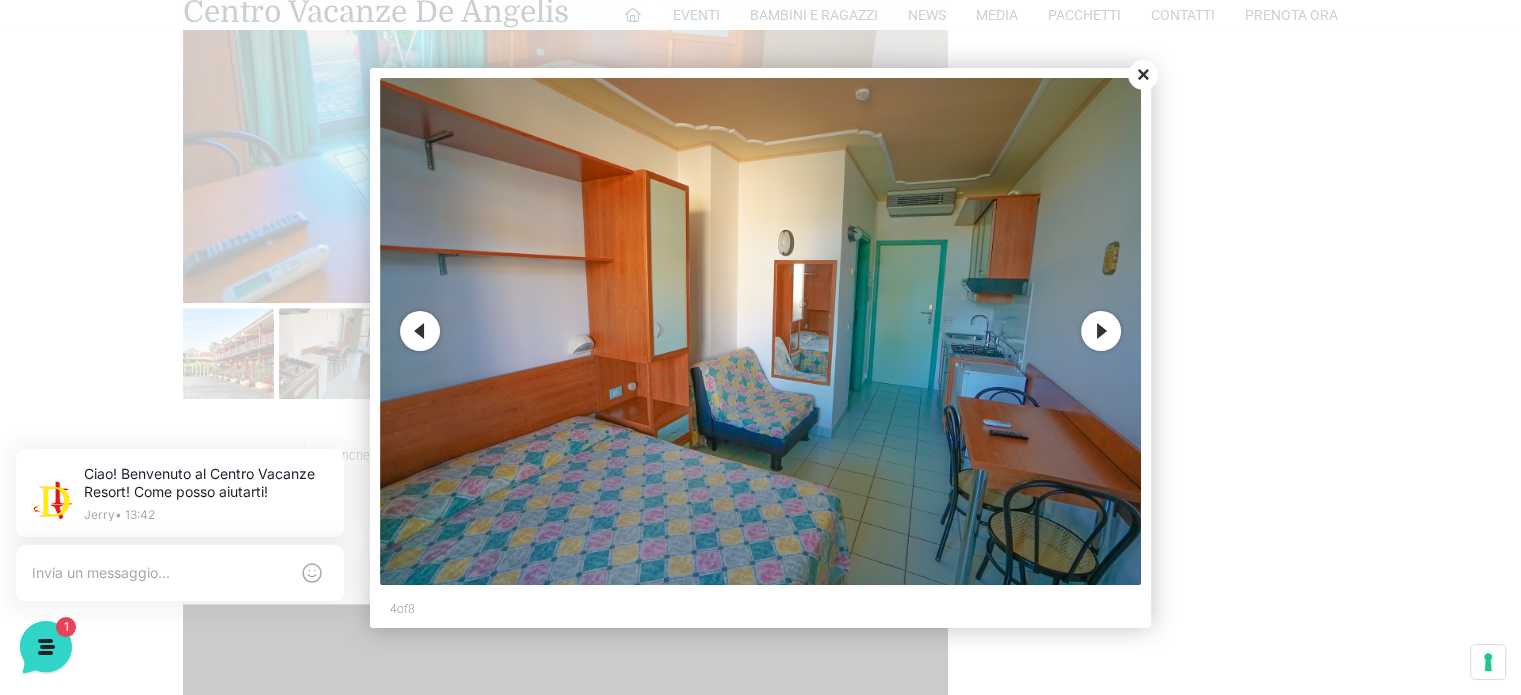 click on "Next" at bounding box center (1101, 331) 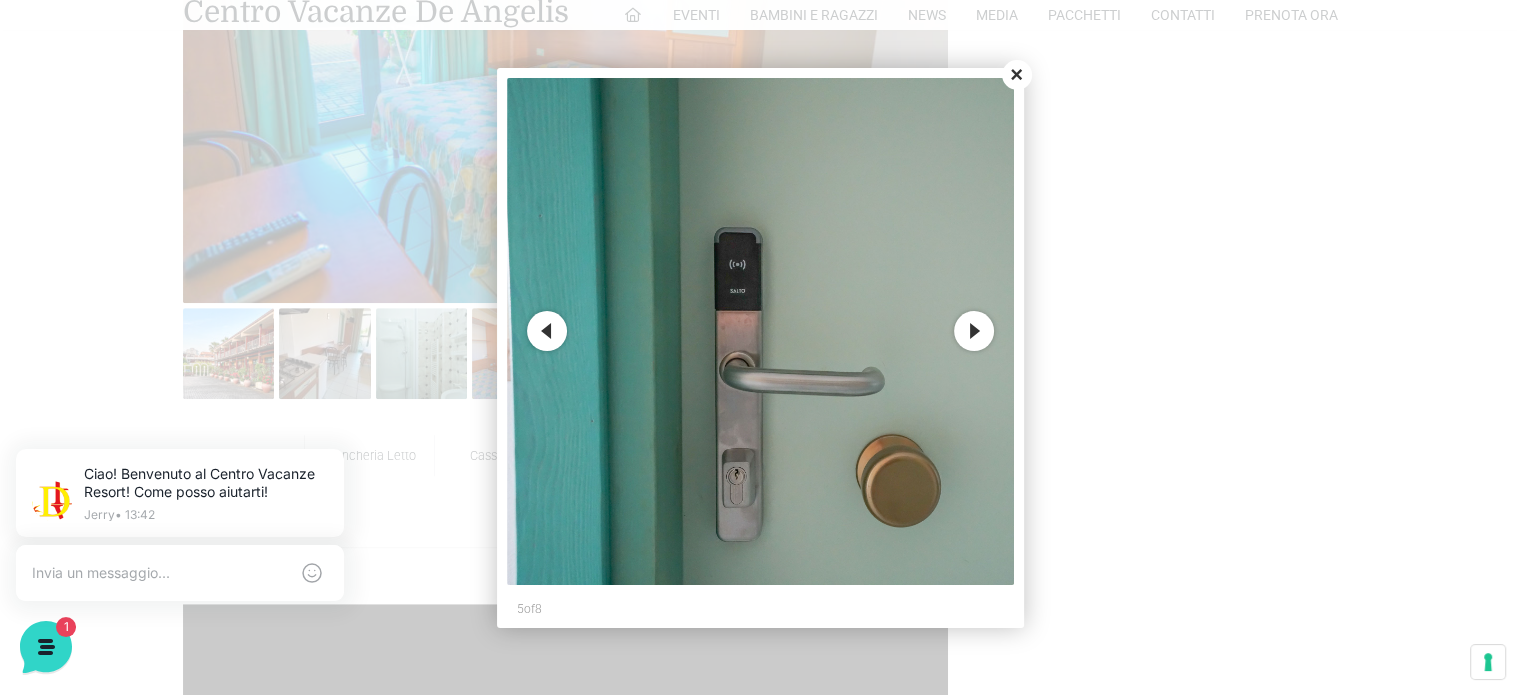 click on "Next" at bounding box center [974, 331] 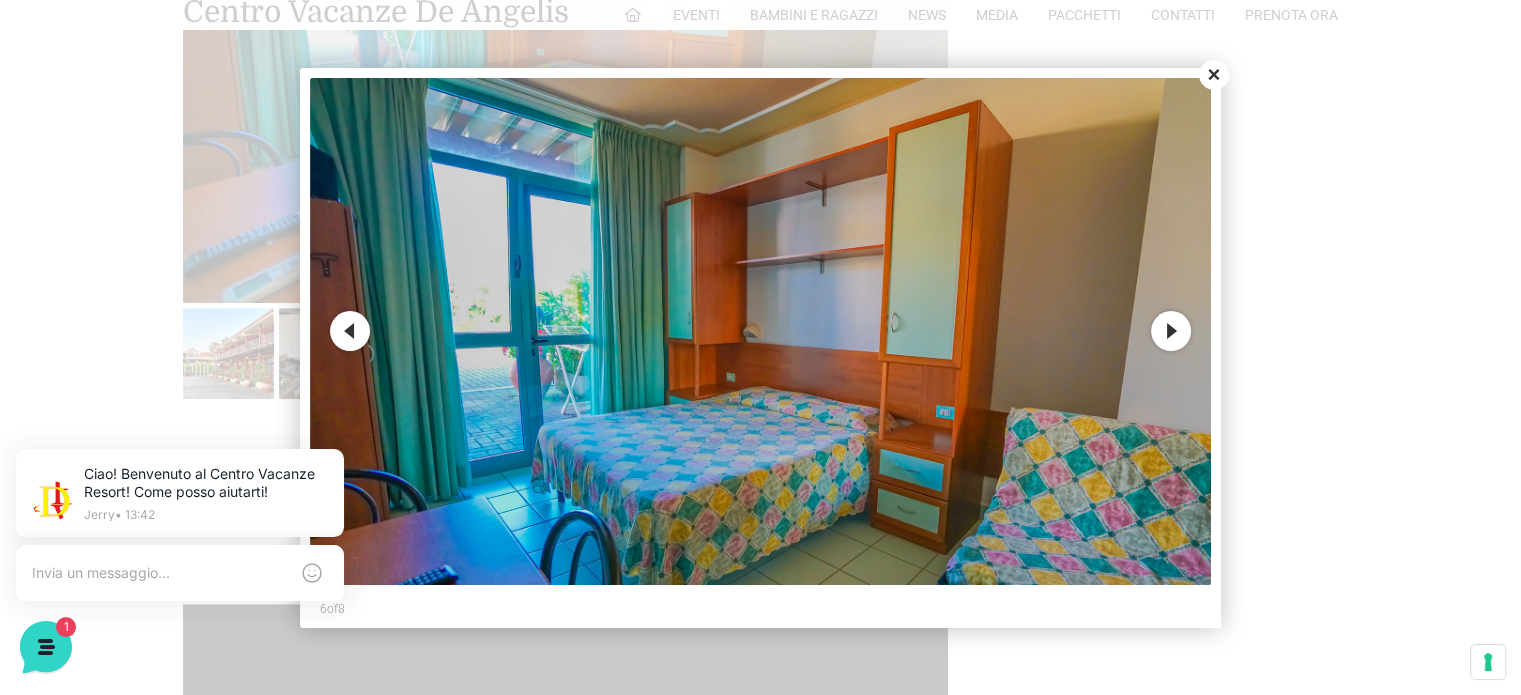 click on "Close" at bounding box center [1214, 75] 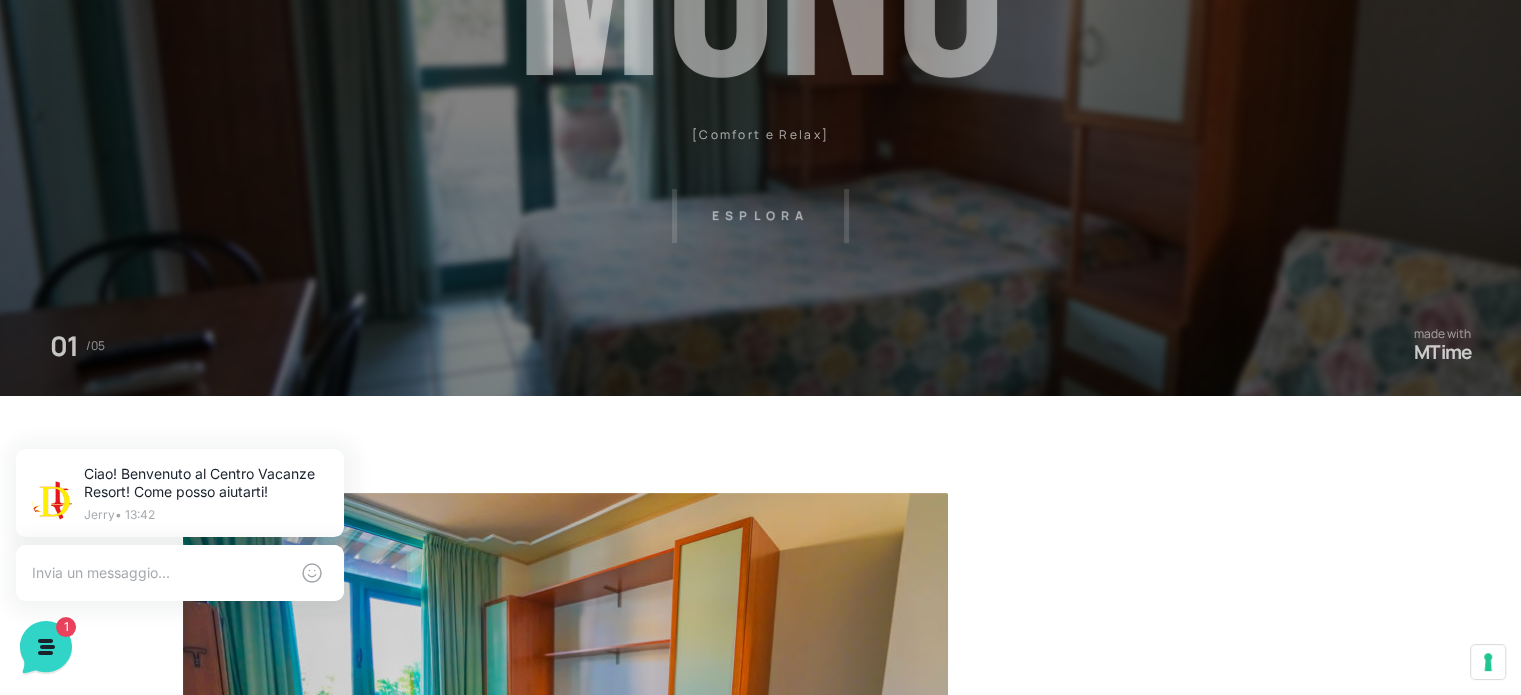 scroll, scrollTop: 0, scrollLeft: 0, axis: both 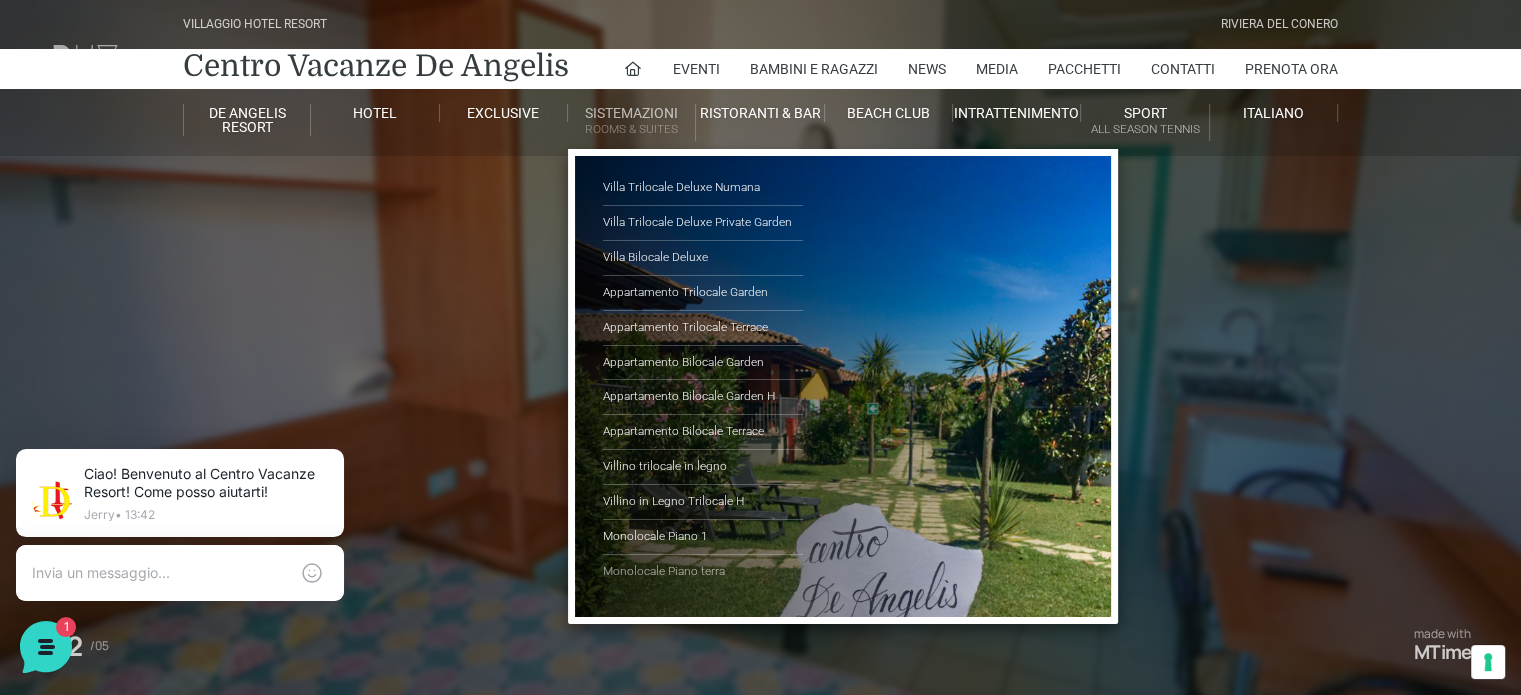 click on "Monolocale Piano terra" at bounding box center [703, 572] 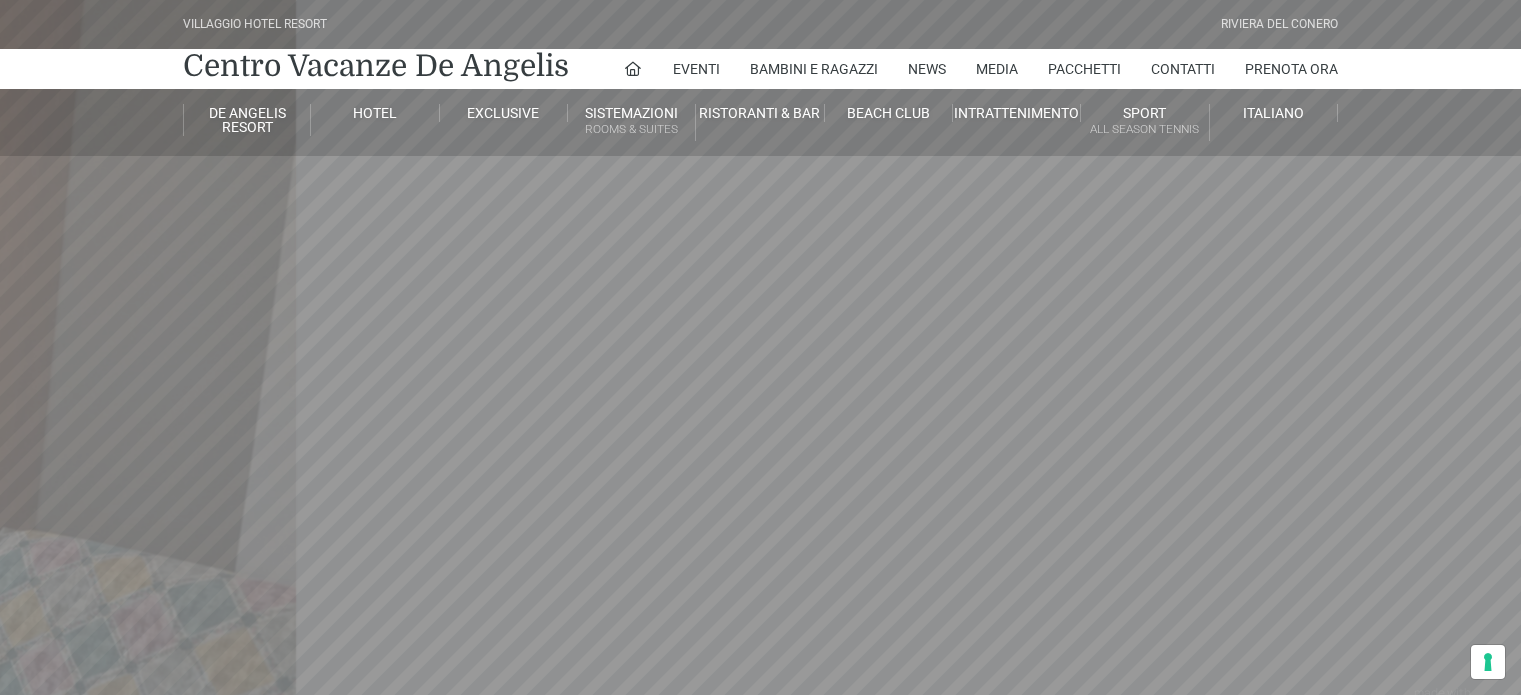 scroll, scrollTop: 0, scrollLeft: 0, axis: both 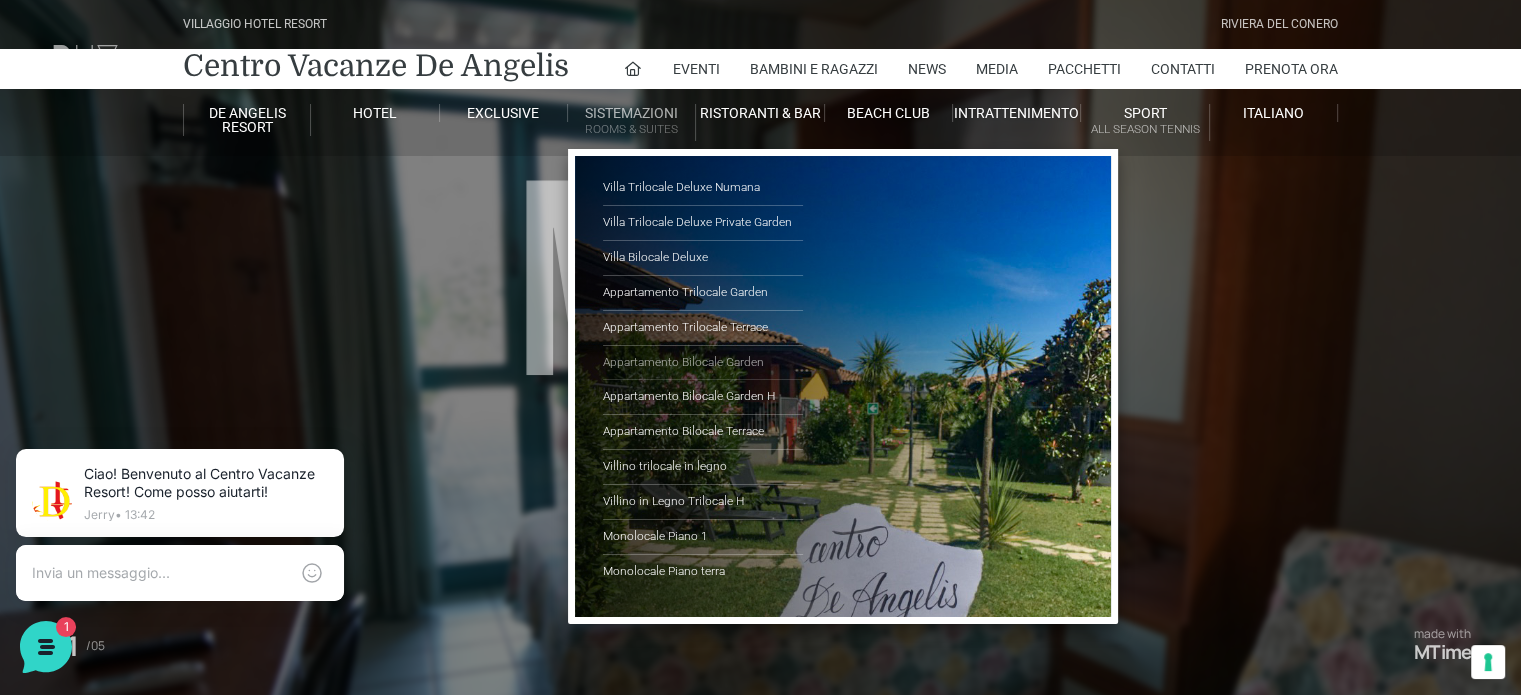 click on "Appartamento Bilocale Garden" at bounding box center (703, 363) 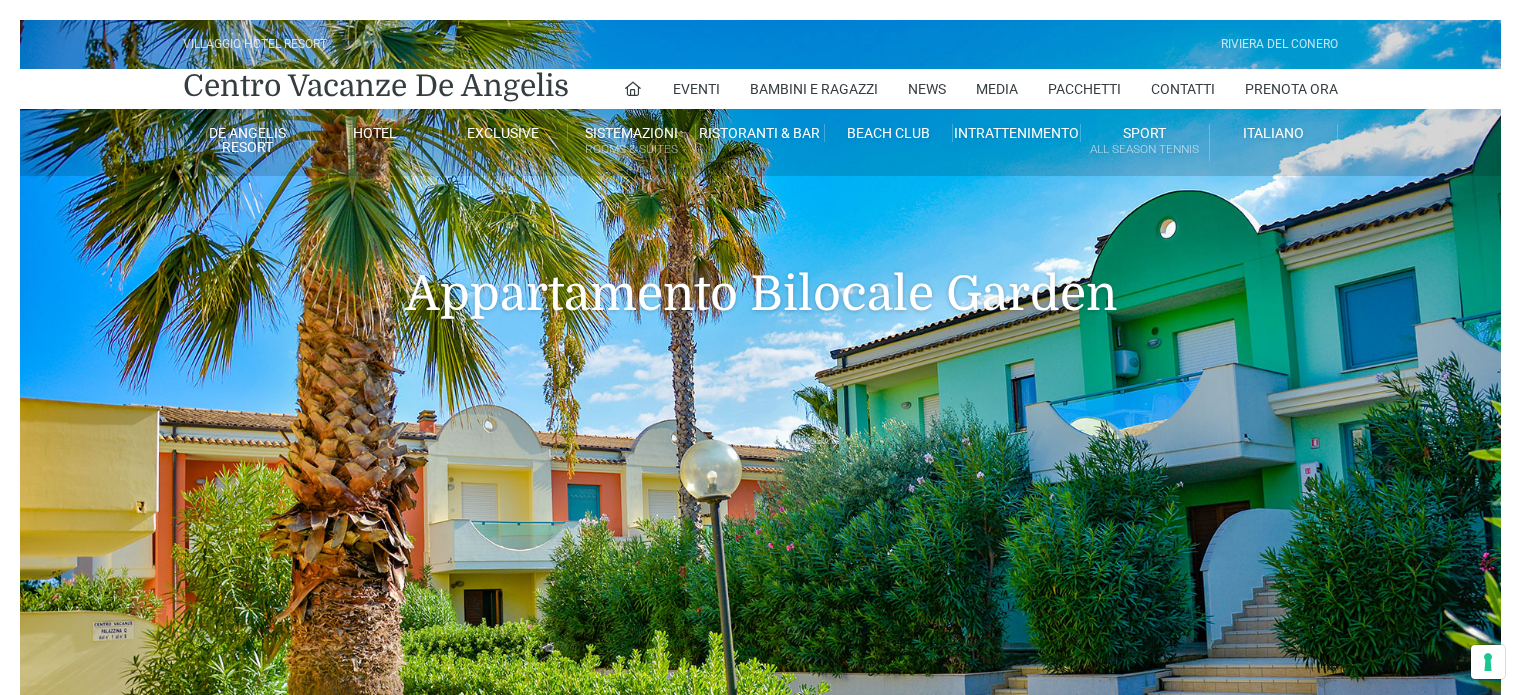 scroll, scrollTop: 0, scrollLeft: 0, axis: both 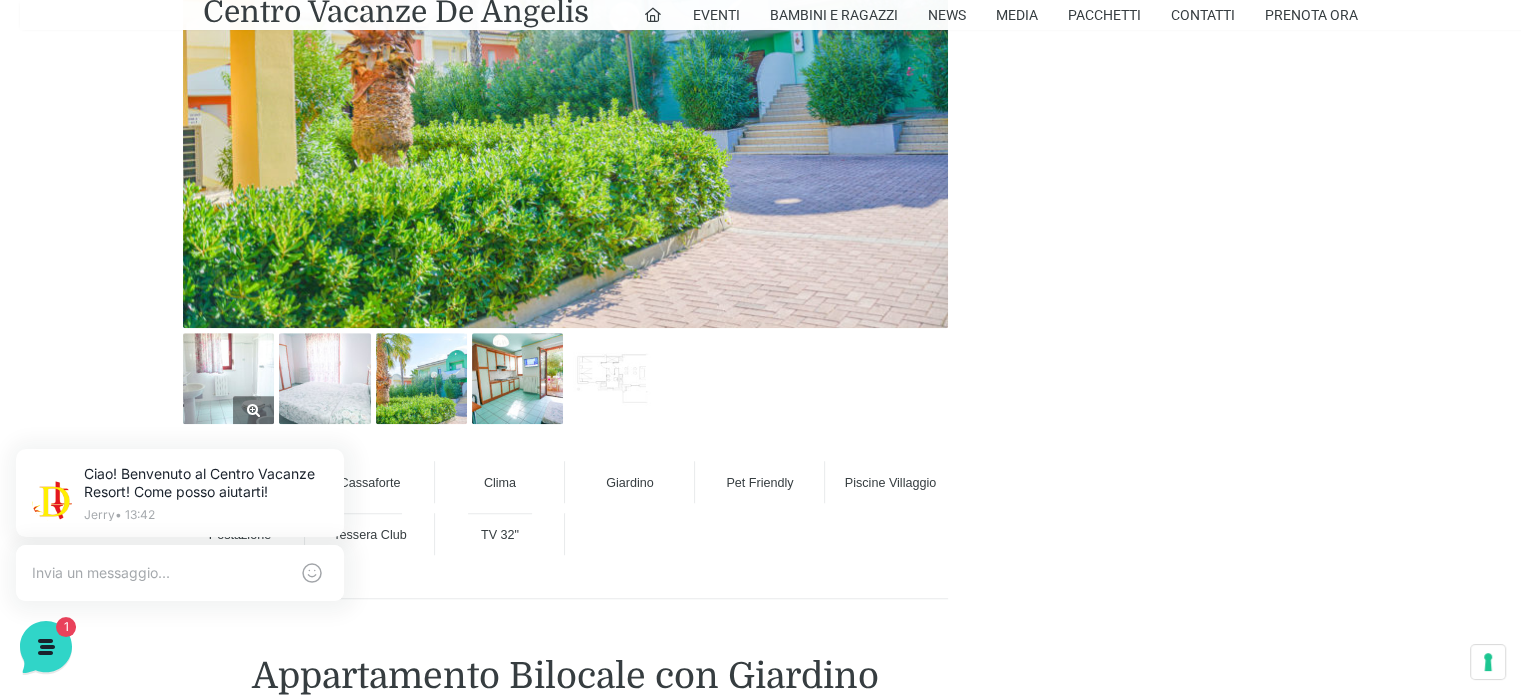 click at bounding box center [228, 378] 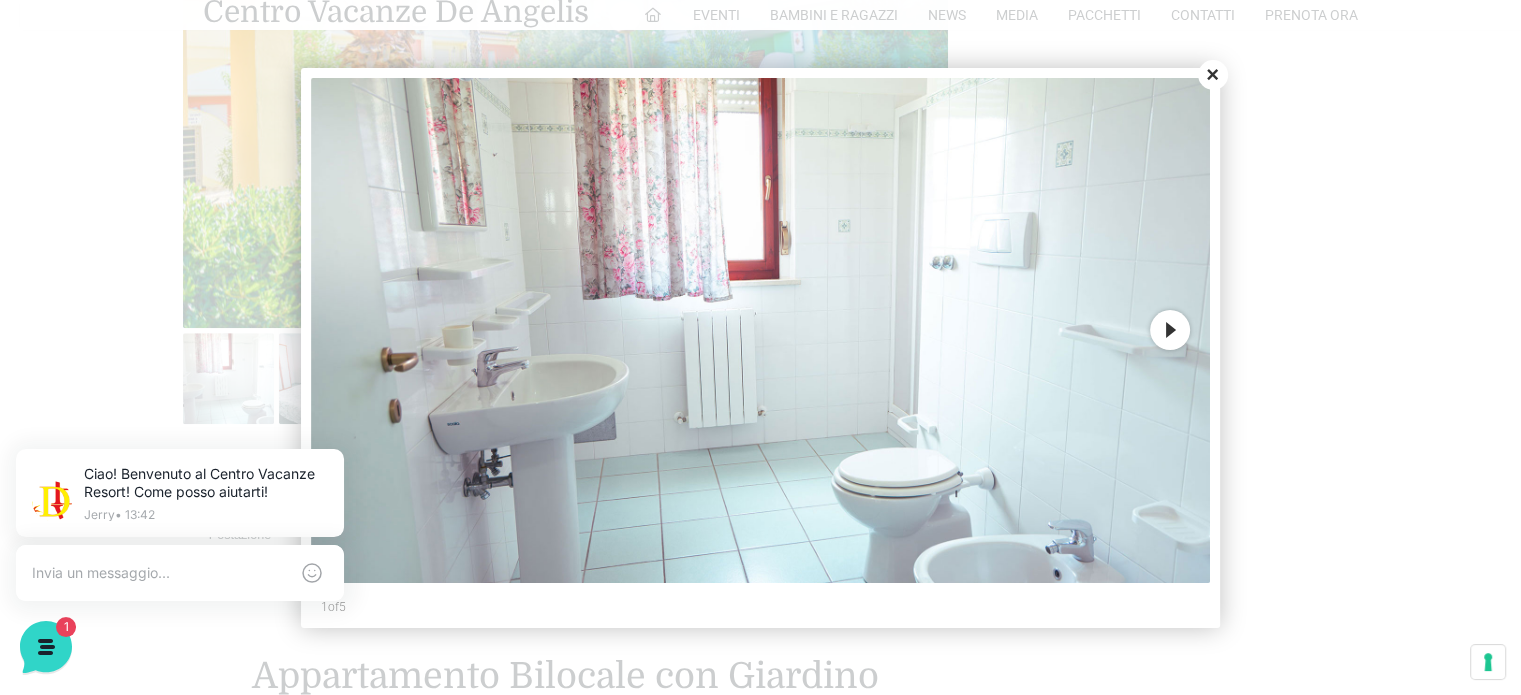 click on "Next" at bounding box center [1170, 330] 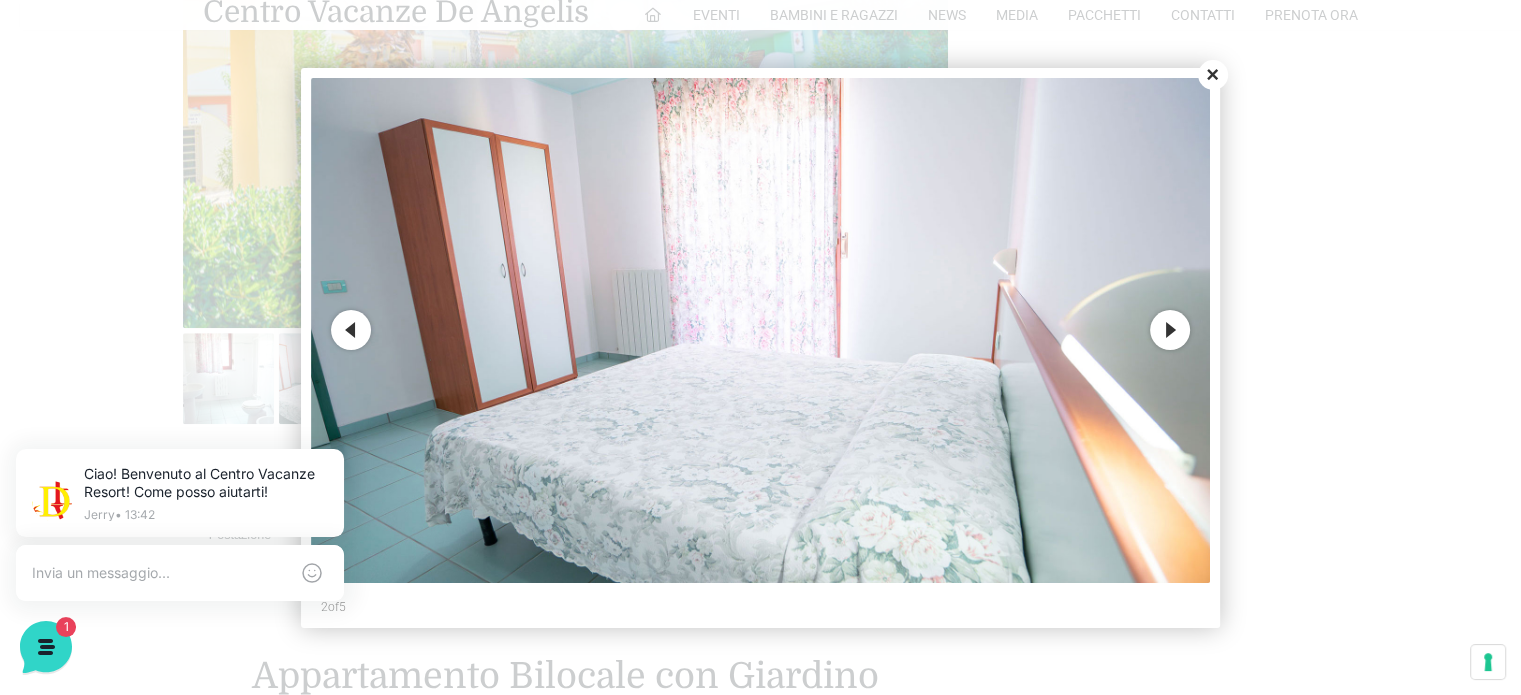 click on "Close" at bounding box center (1213, 75) 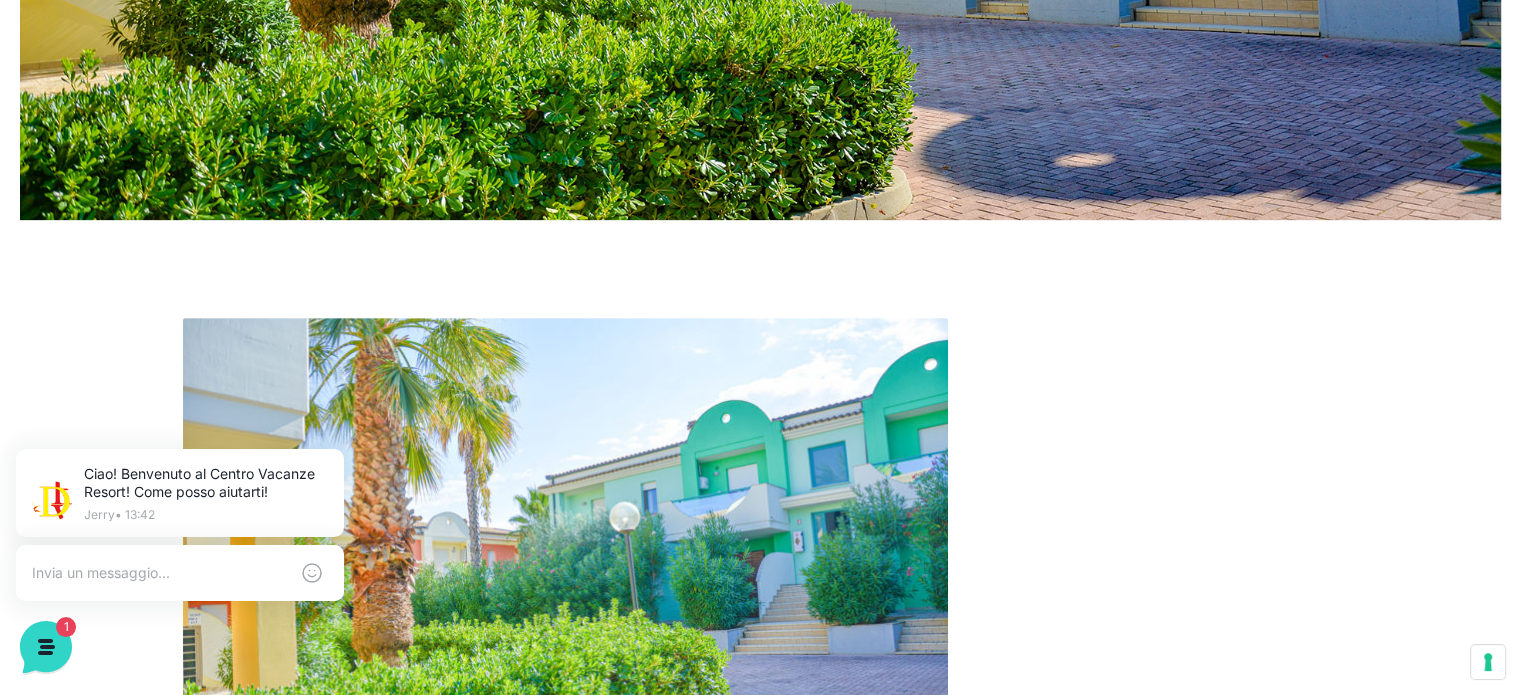 scroll, scrollTop: 100, scrollLeft: 0, axis: vertical 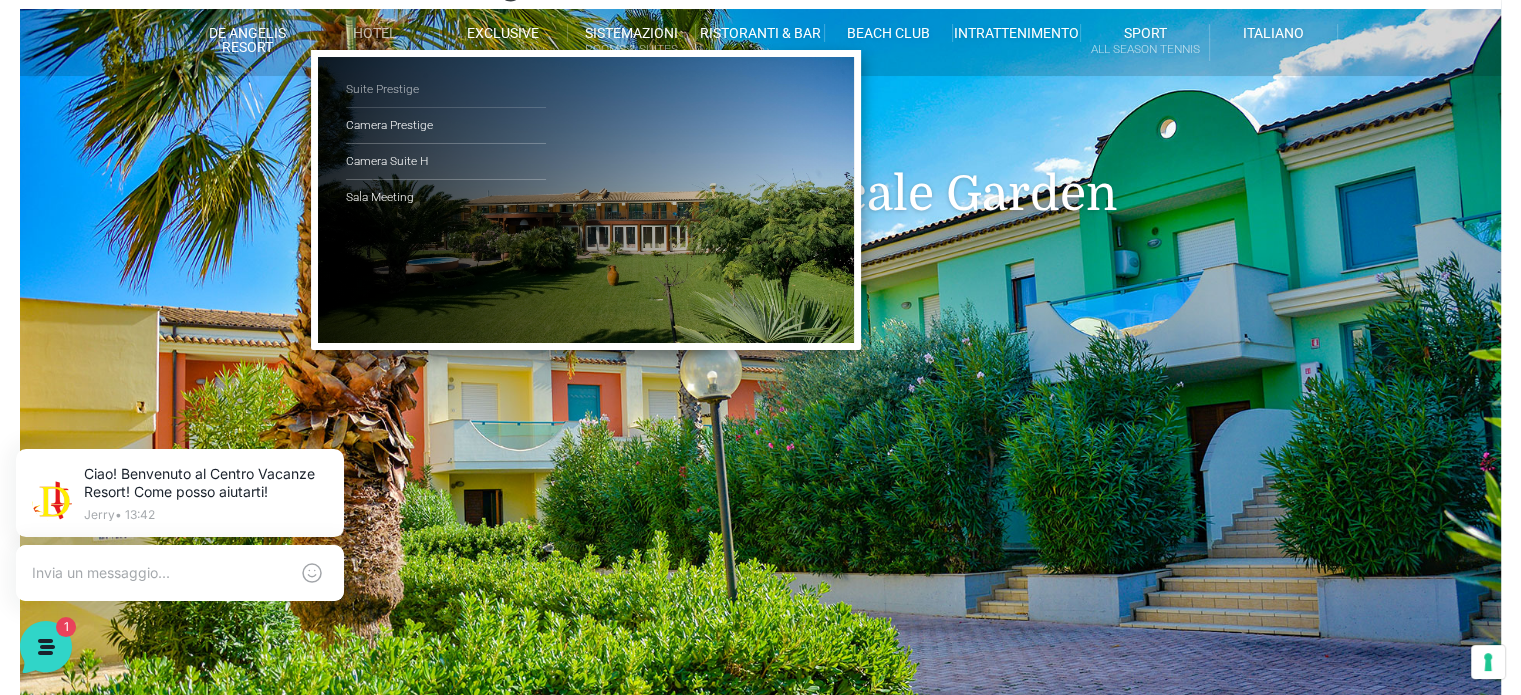 click on "Suite Prestige" at bounding box center (446, 90) 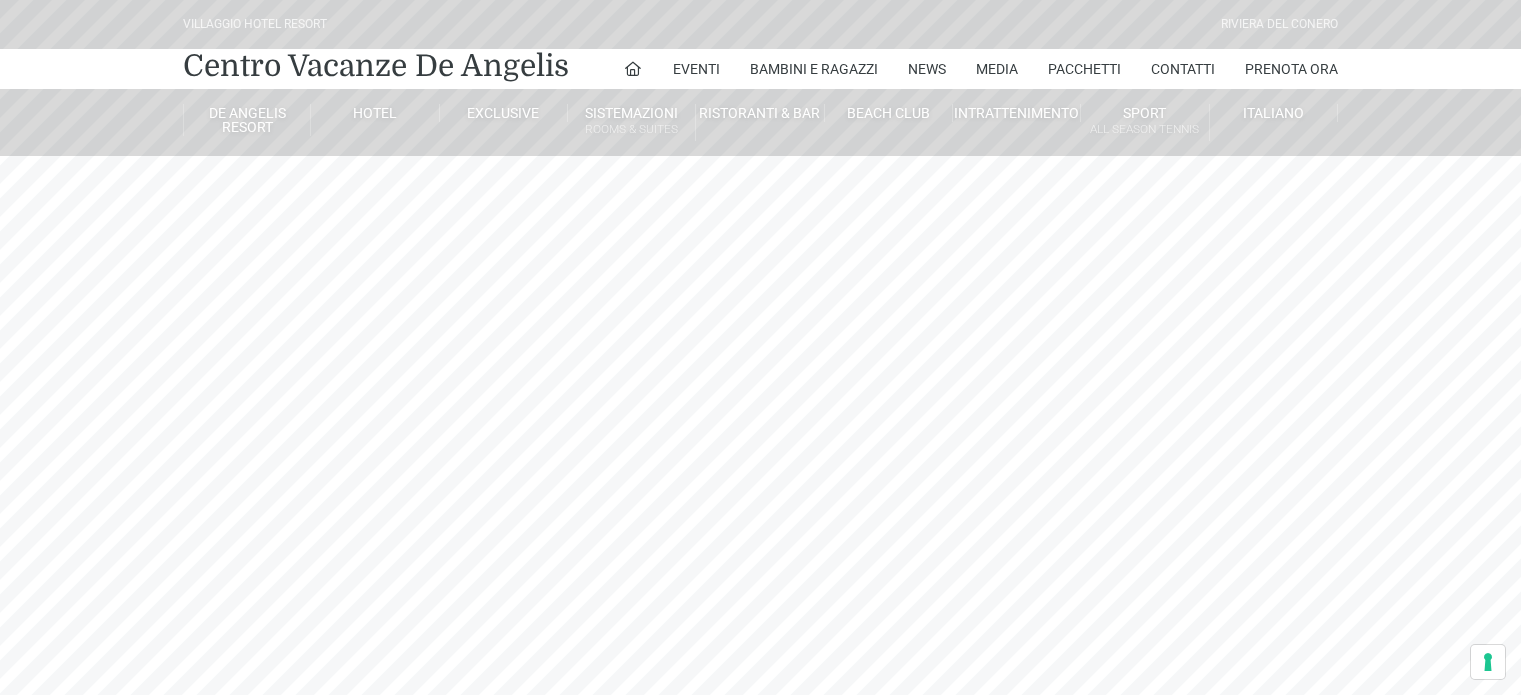 scroll, scrollTop: 0, scrollLeft: 0, axis: both 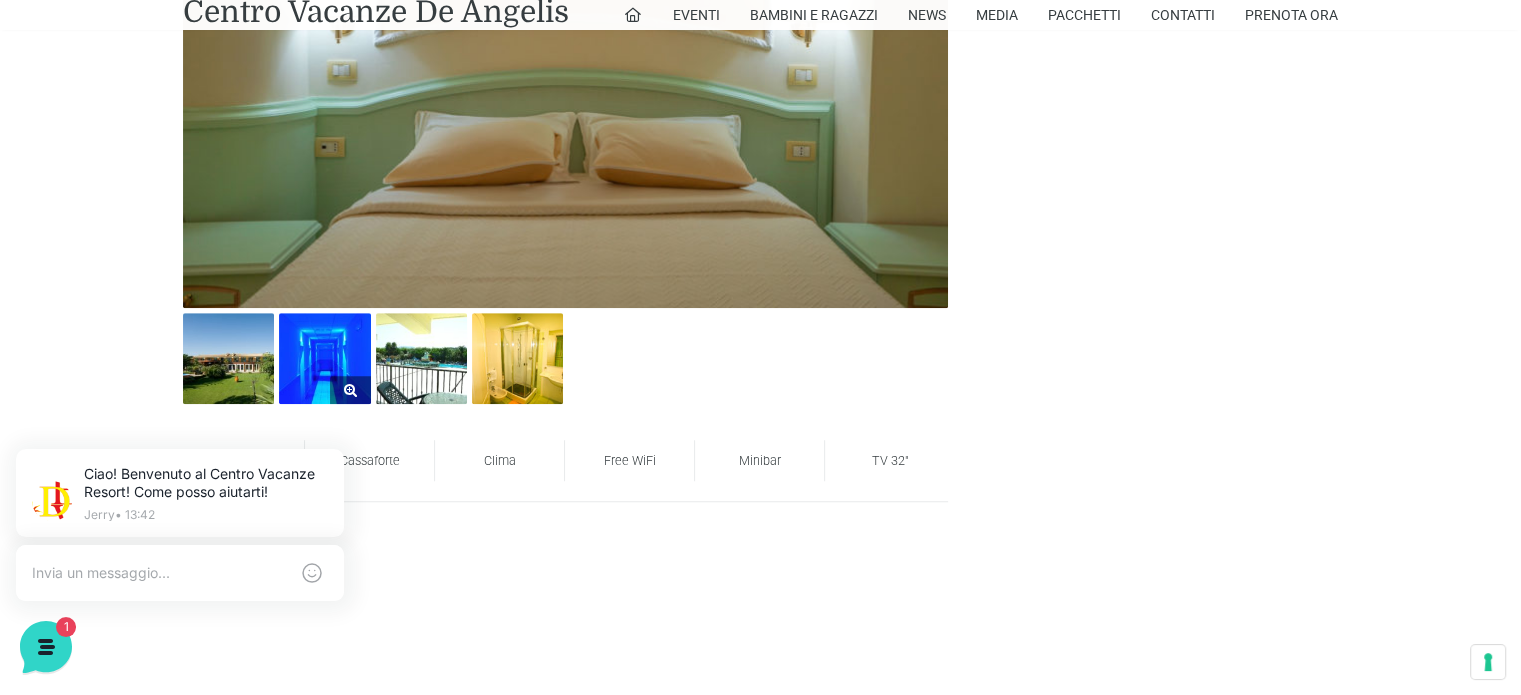 click at bounding box center [324, 358] 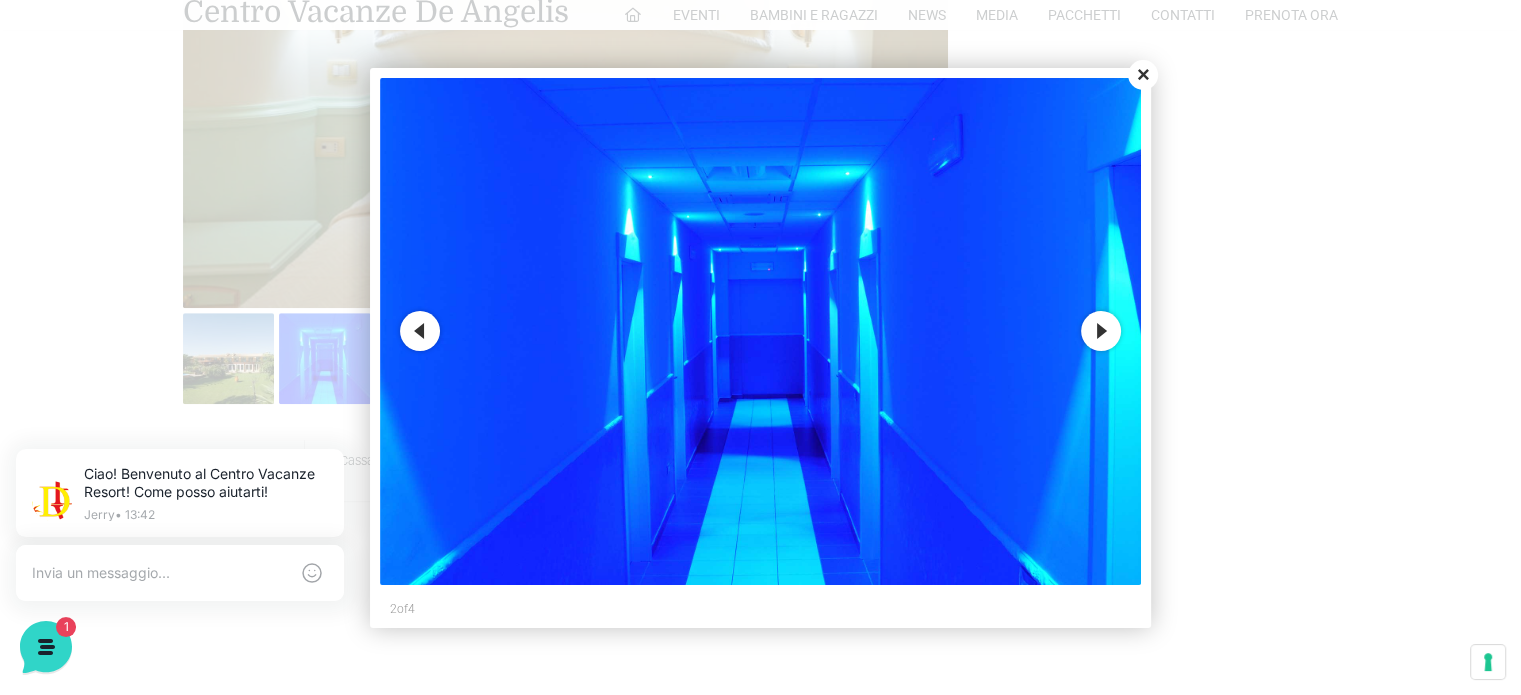 click on "Next" at bounding box center (1101, 331) 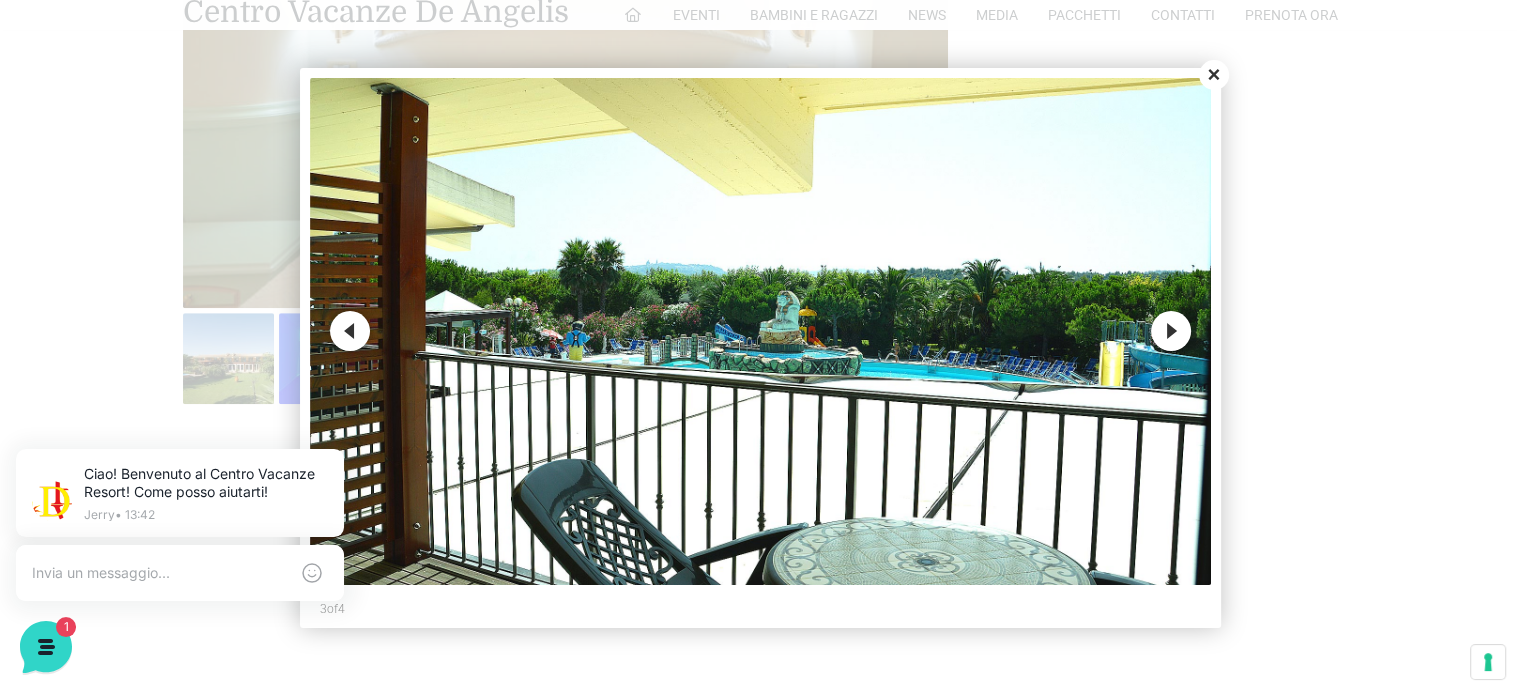 click on "Next" at bounding box center (1171, 331) 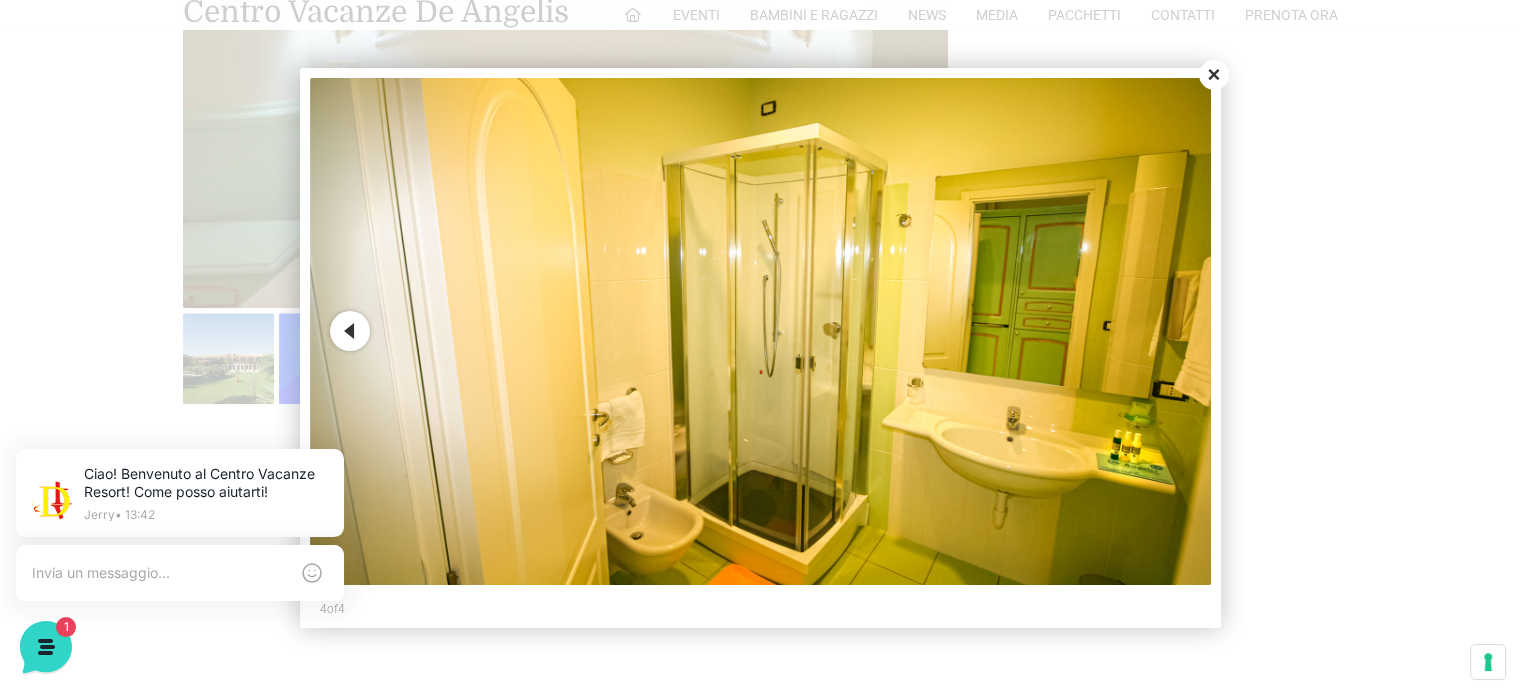 click at bounding box center (760, 331) 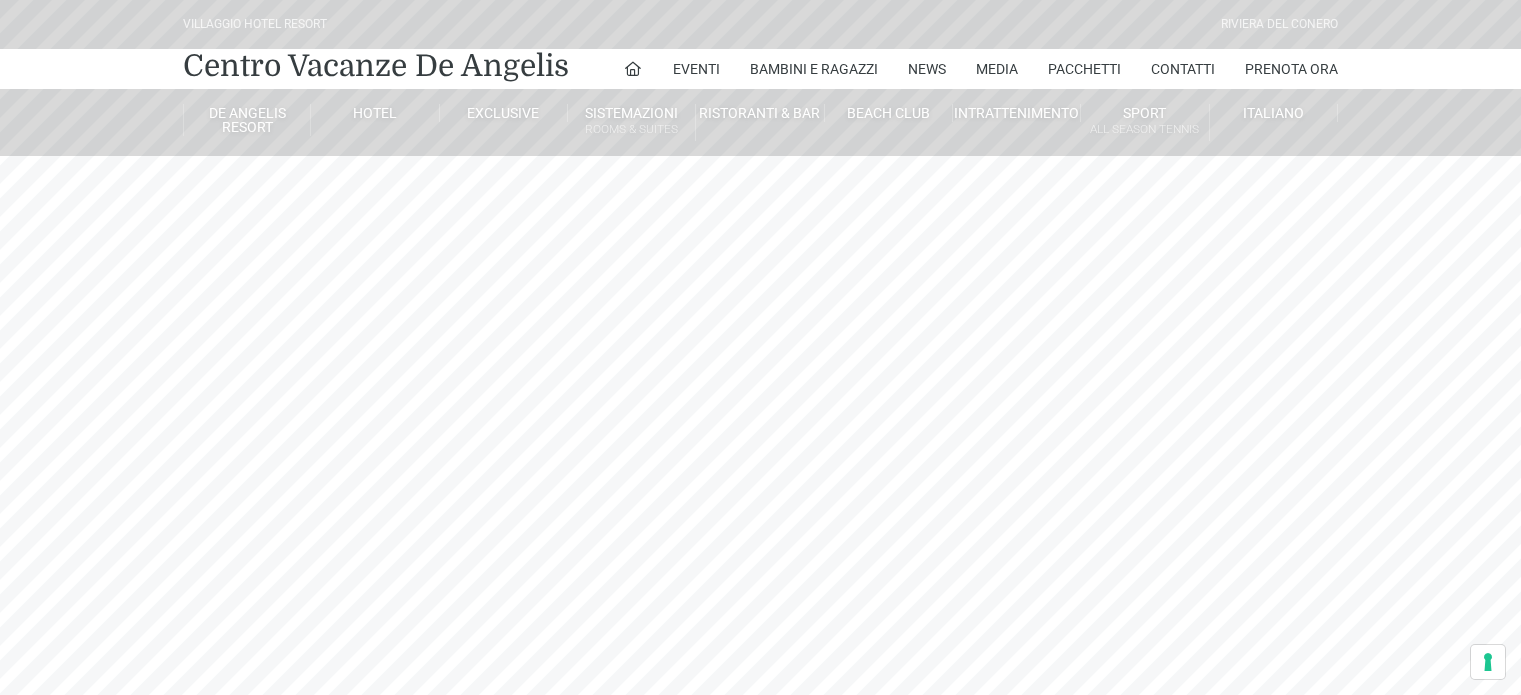scroll, scrollTop: 0, scrollLeft: 0, axis: both 